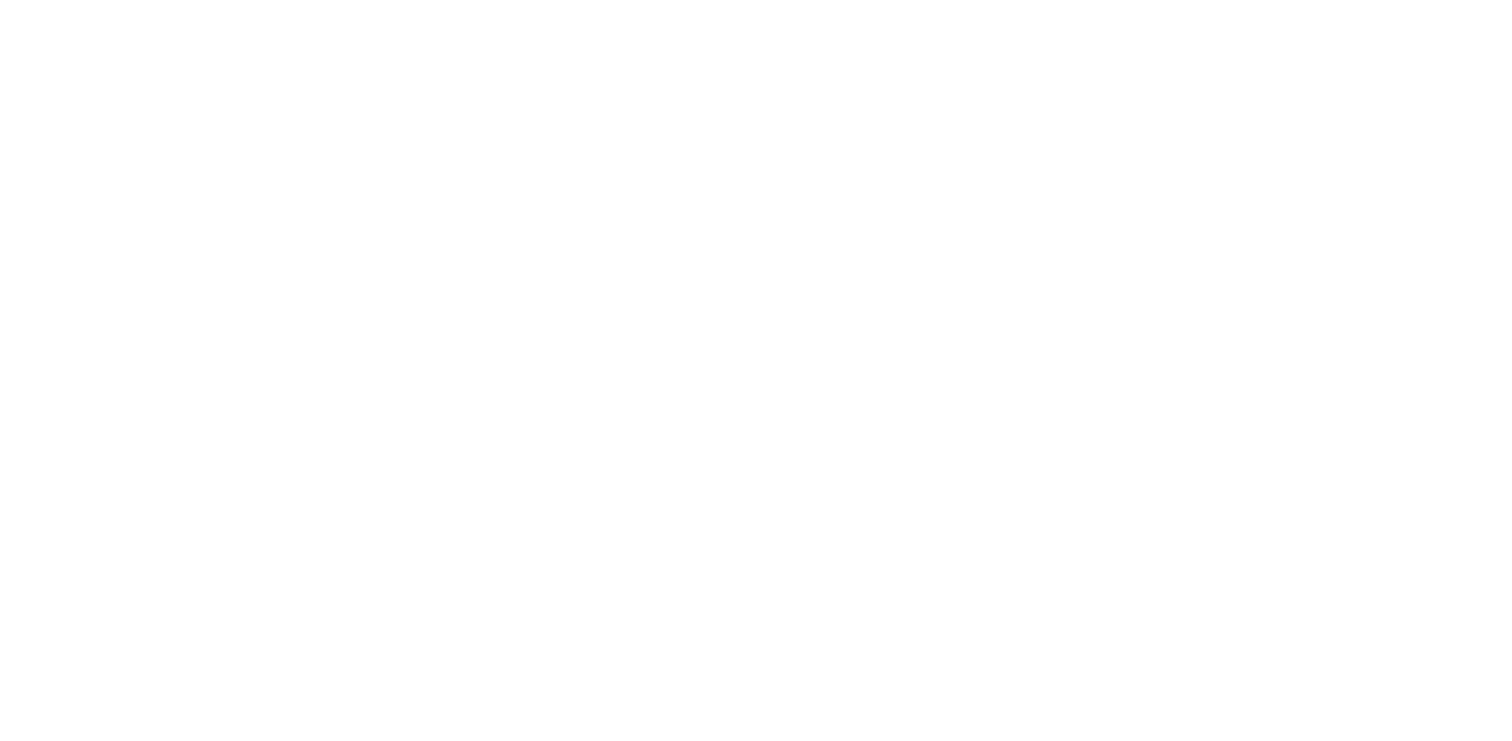 scroll, scrollTop: 0, scrollLeft: 0, axis: both 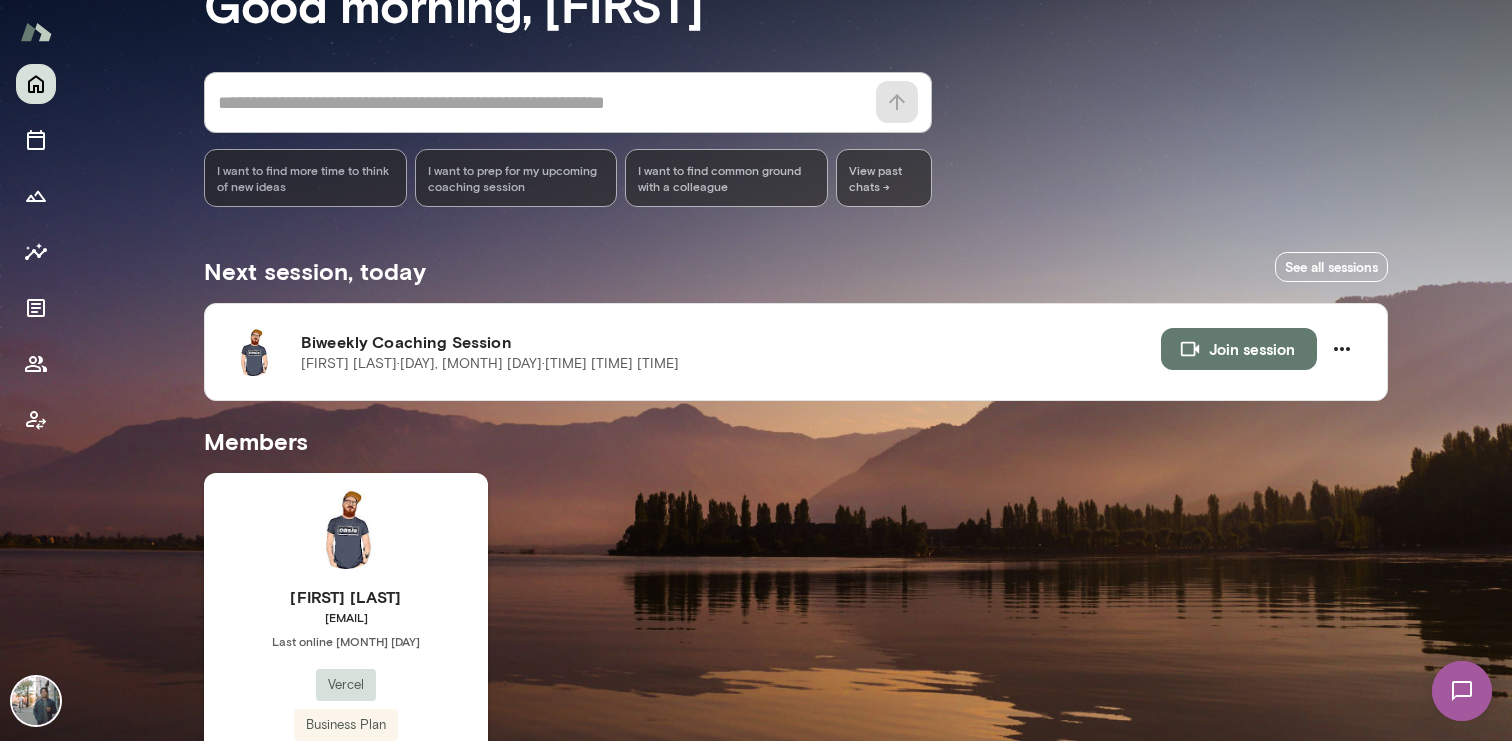click at bounding box center [346, 529] 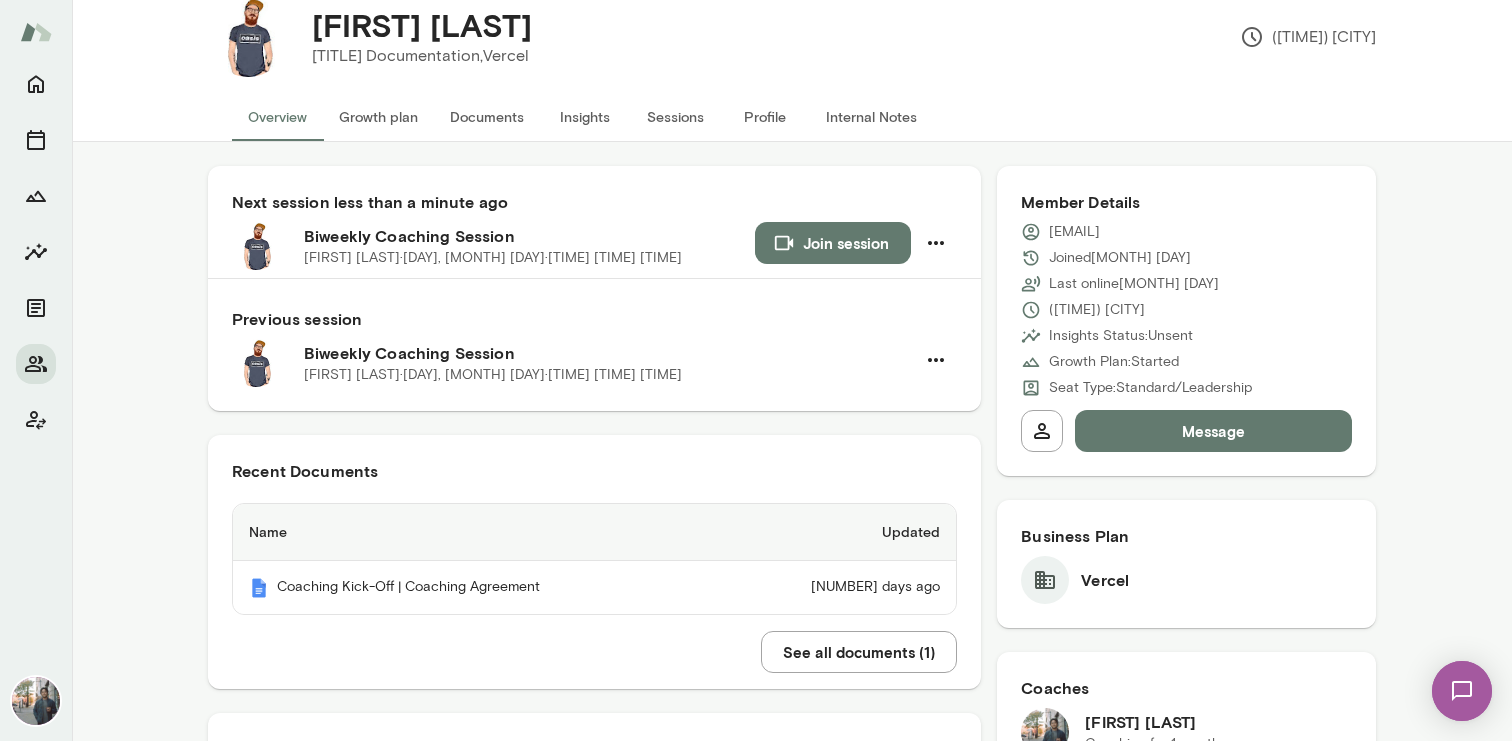 scroll, scrollTop: 45, scrollLeft: 0, axis: vertical 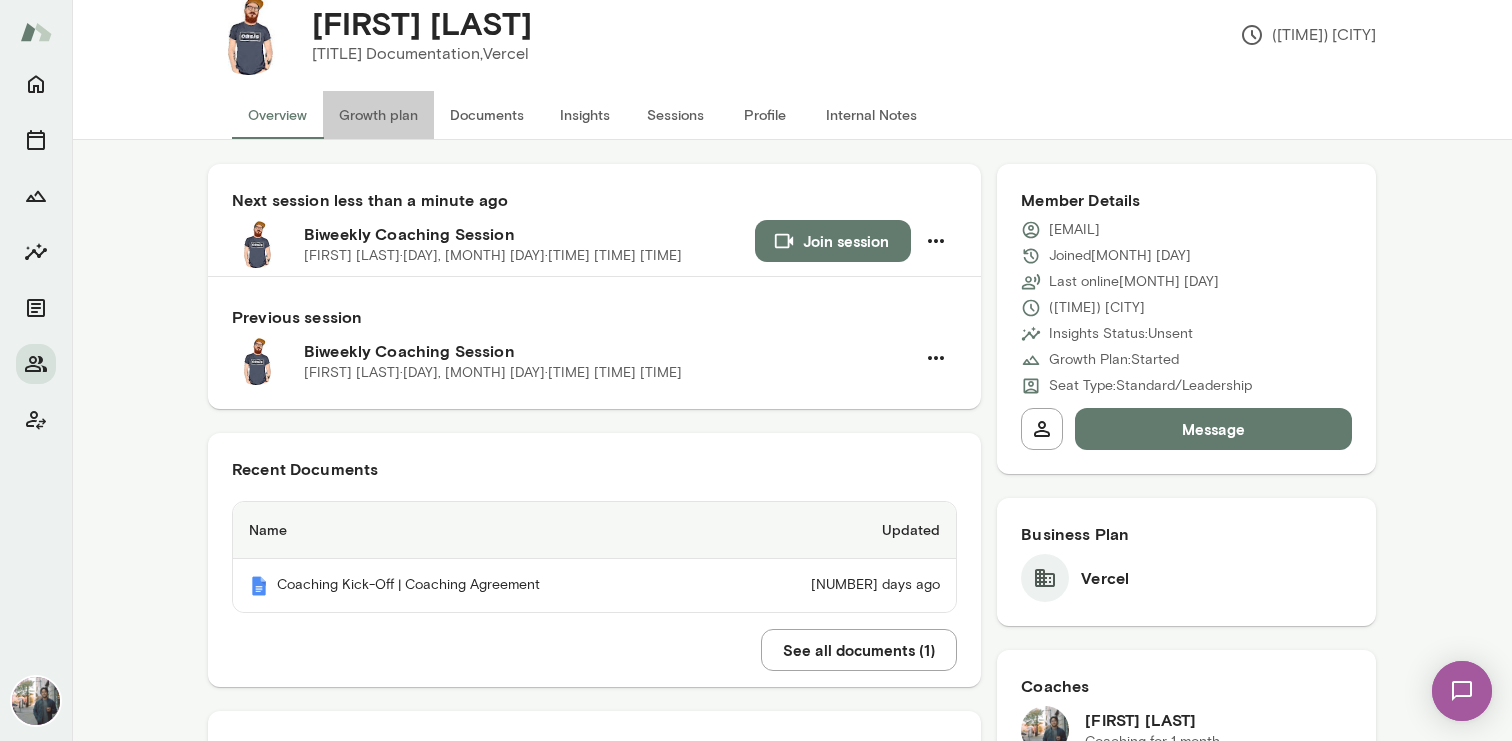 click on "Growth plan" at bounding box center (378, 115) 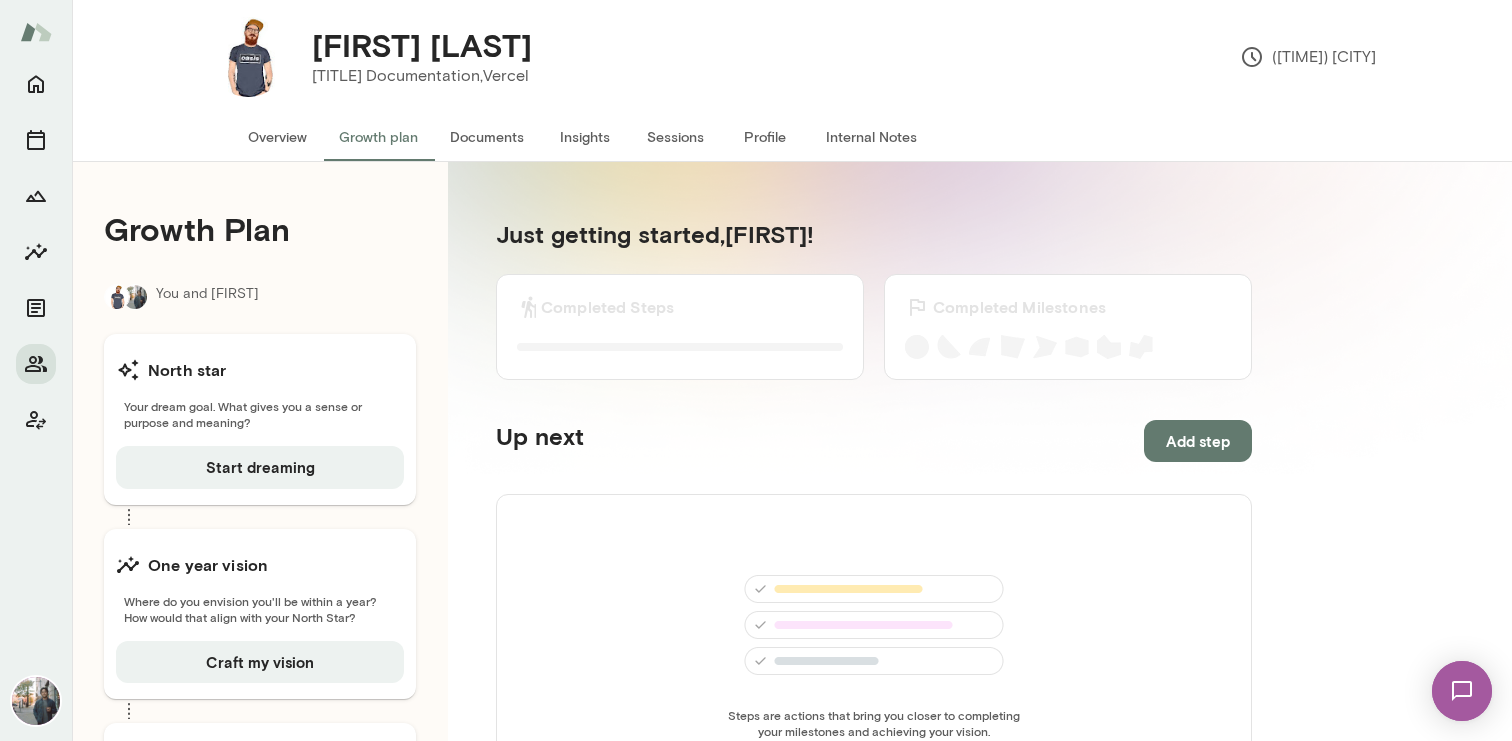 scroll, scrollTop: 0, scrollLeft: 0, axis: both 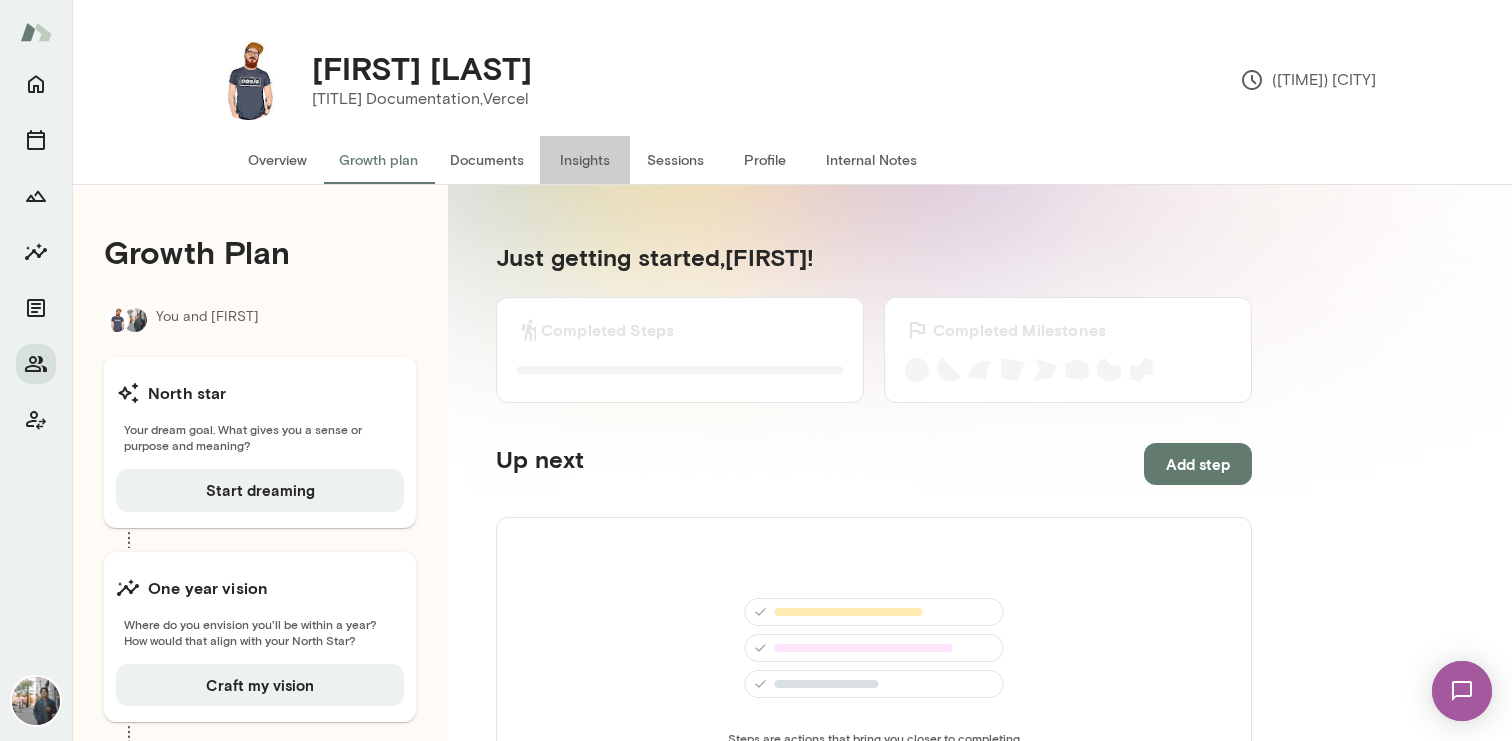 click on "Insights" at bounding box center [585, 160] 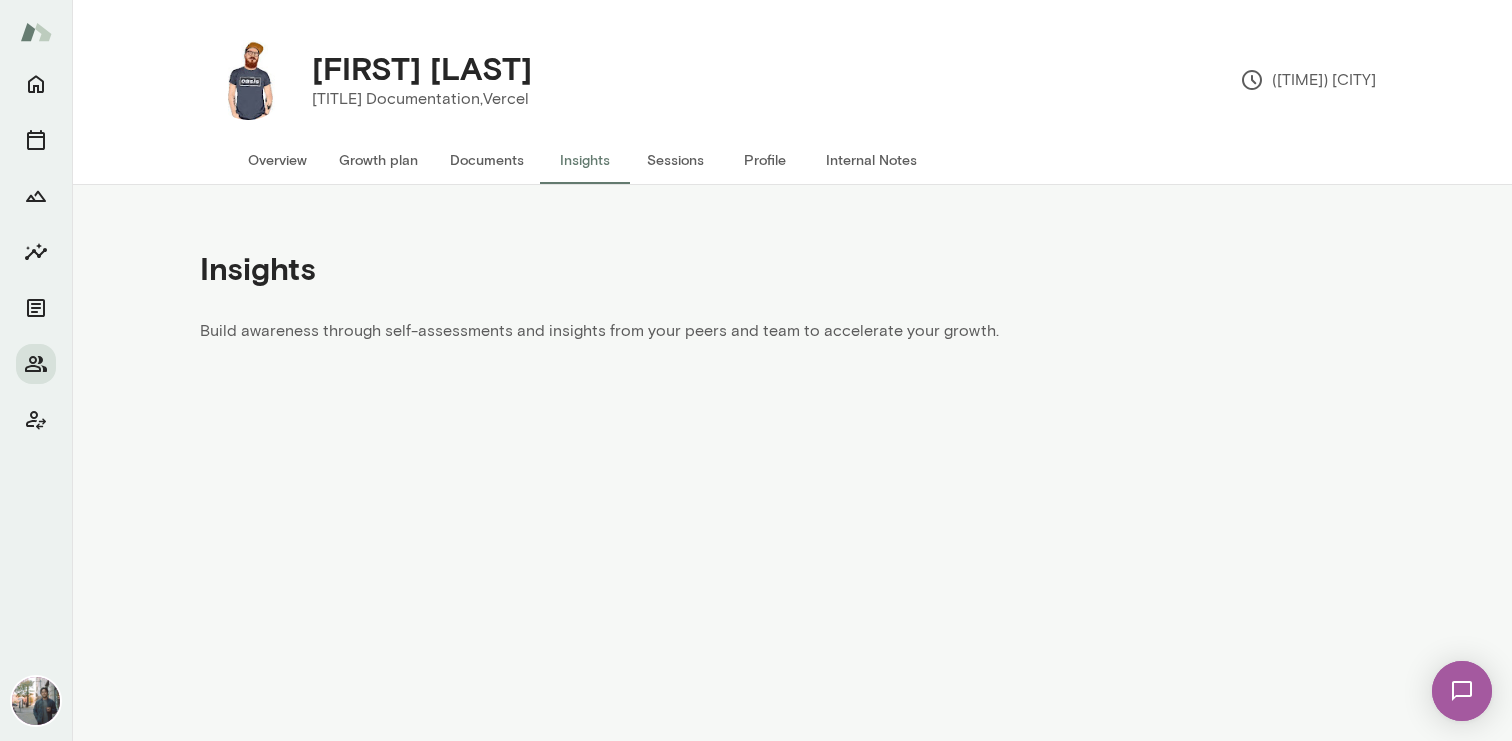 click on "Sessions" at bounding box center (675, 160) 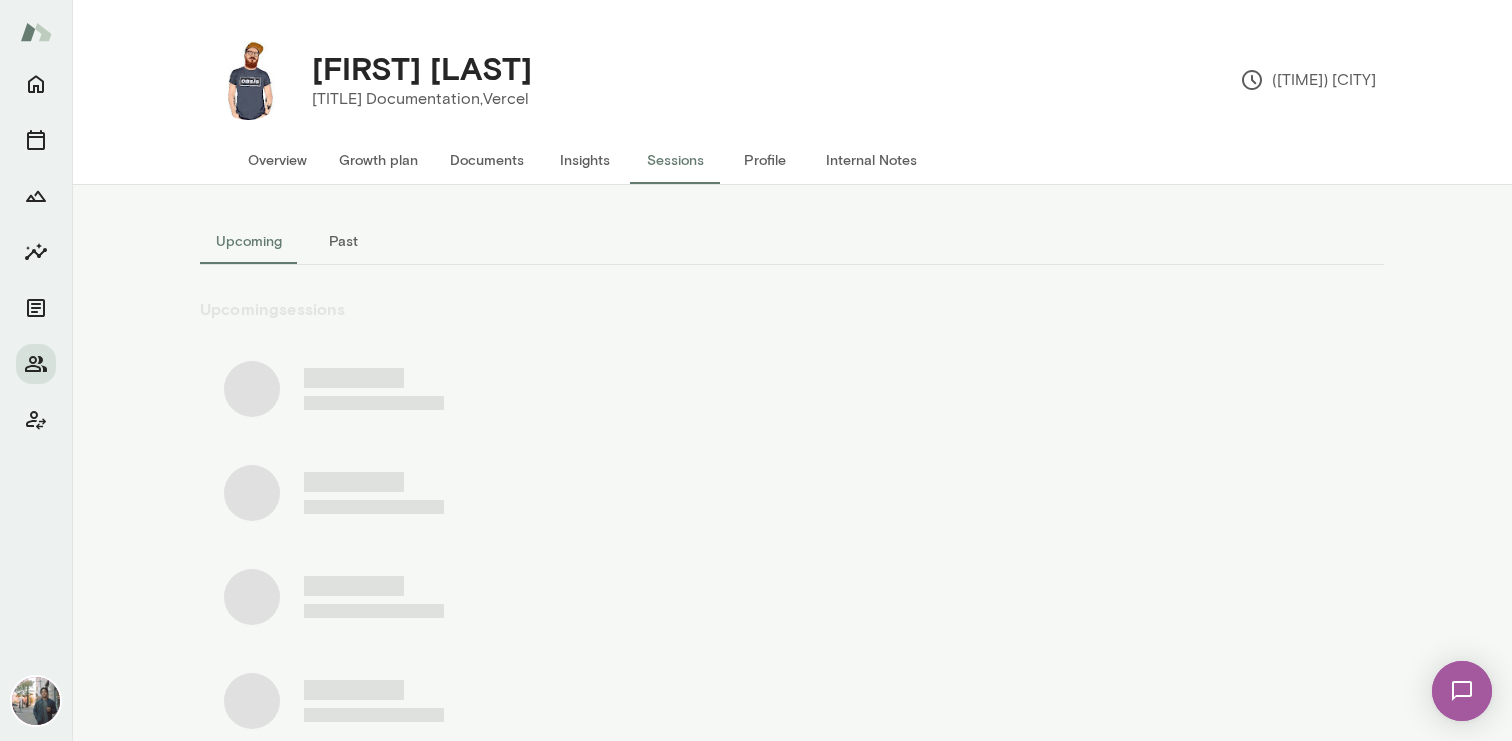 click on "Profile" at bounding box center [765, 160] 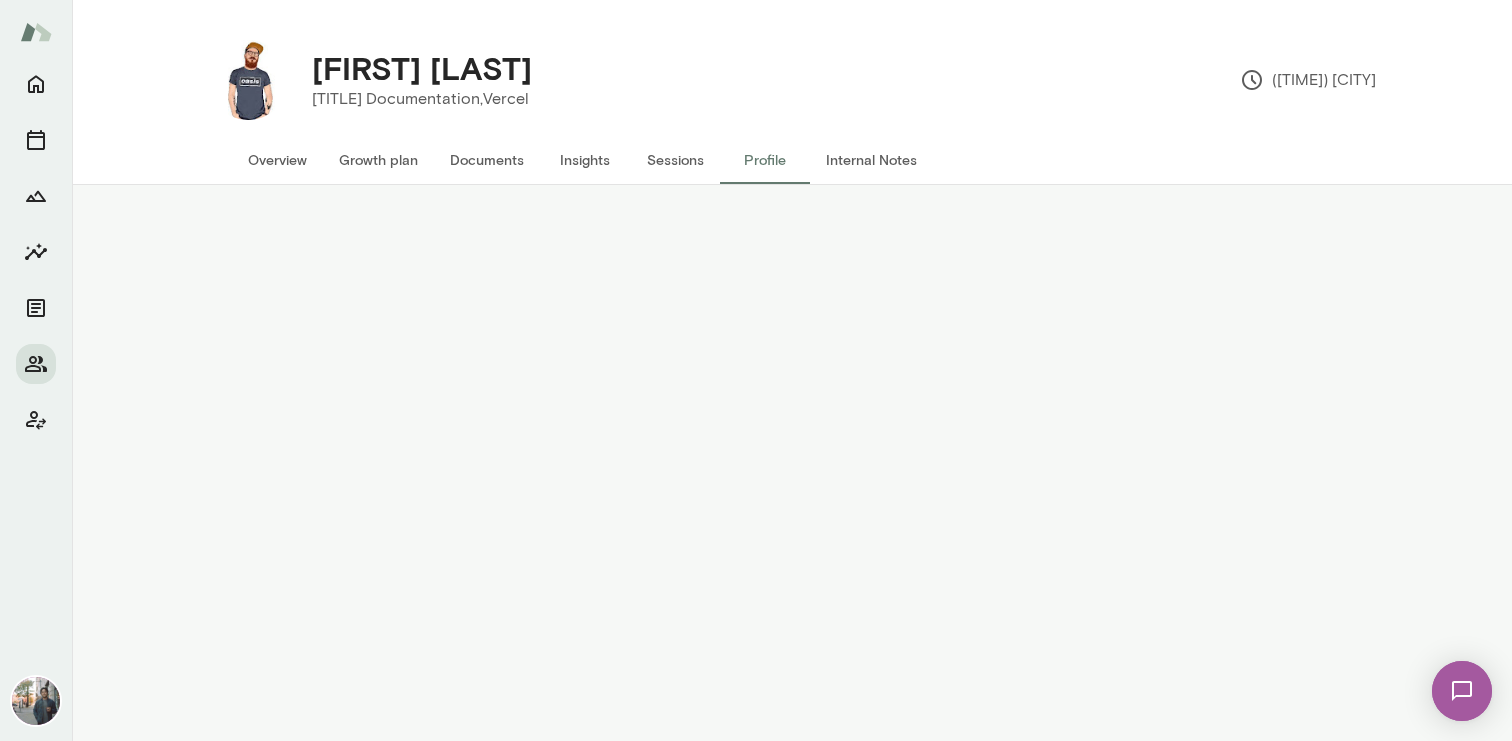 click on "Documents" at bounding box center [487, 160] 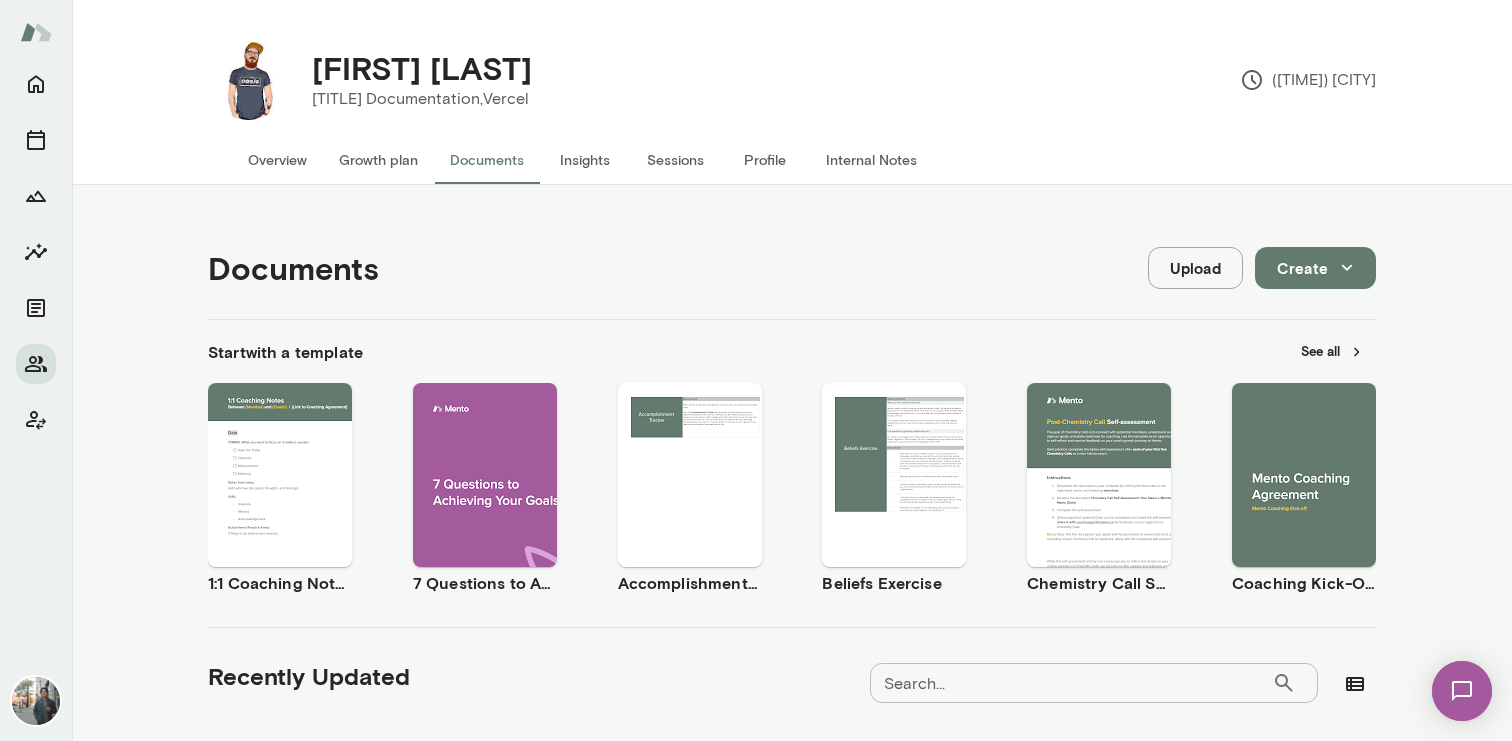 click on "Create" at bounding box center [1315, 268] 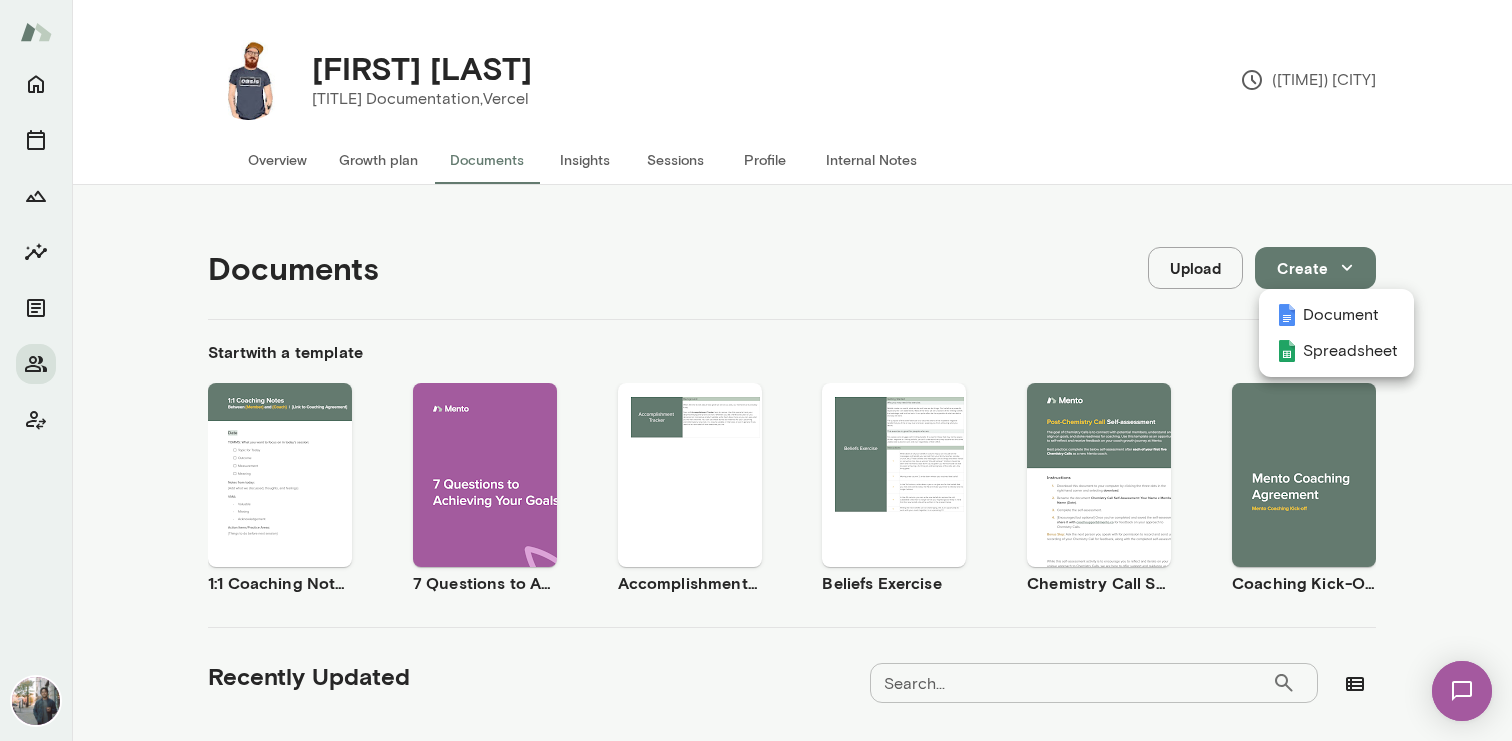 click at bounding box center [756, 370] 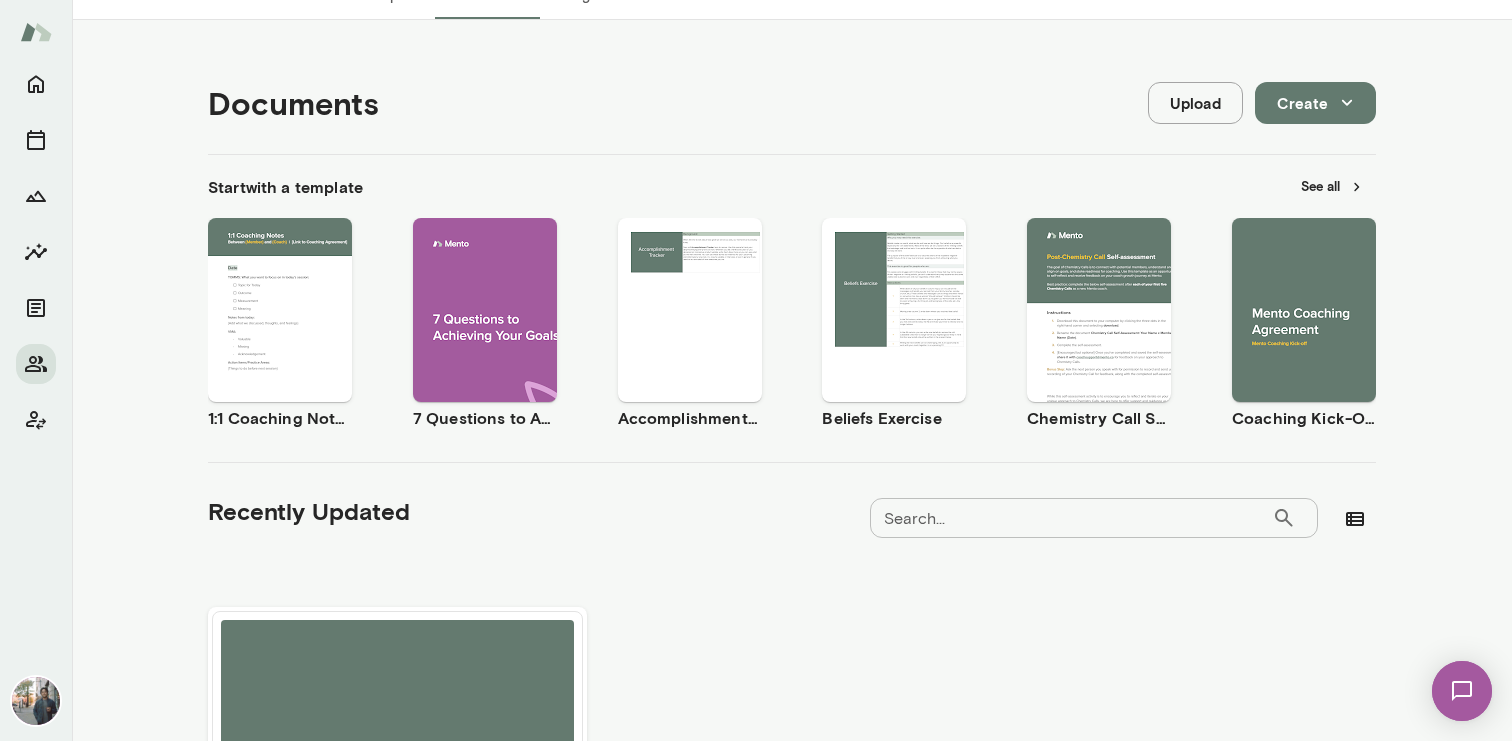 scroll, scrollTop: 169, scrollLeft: 0, axis: vertical 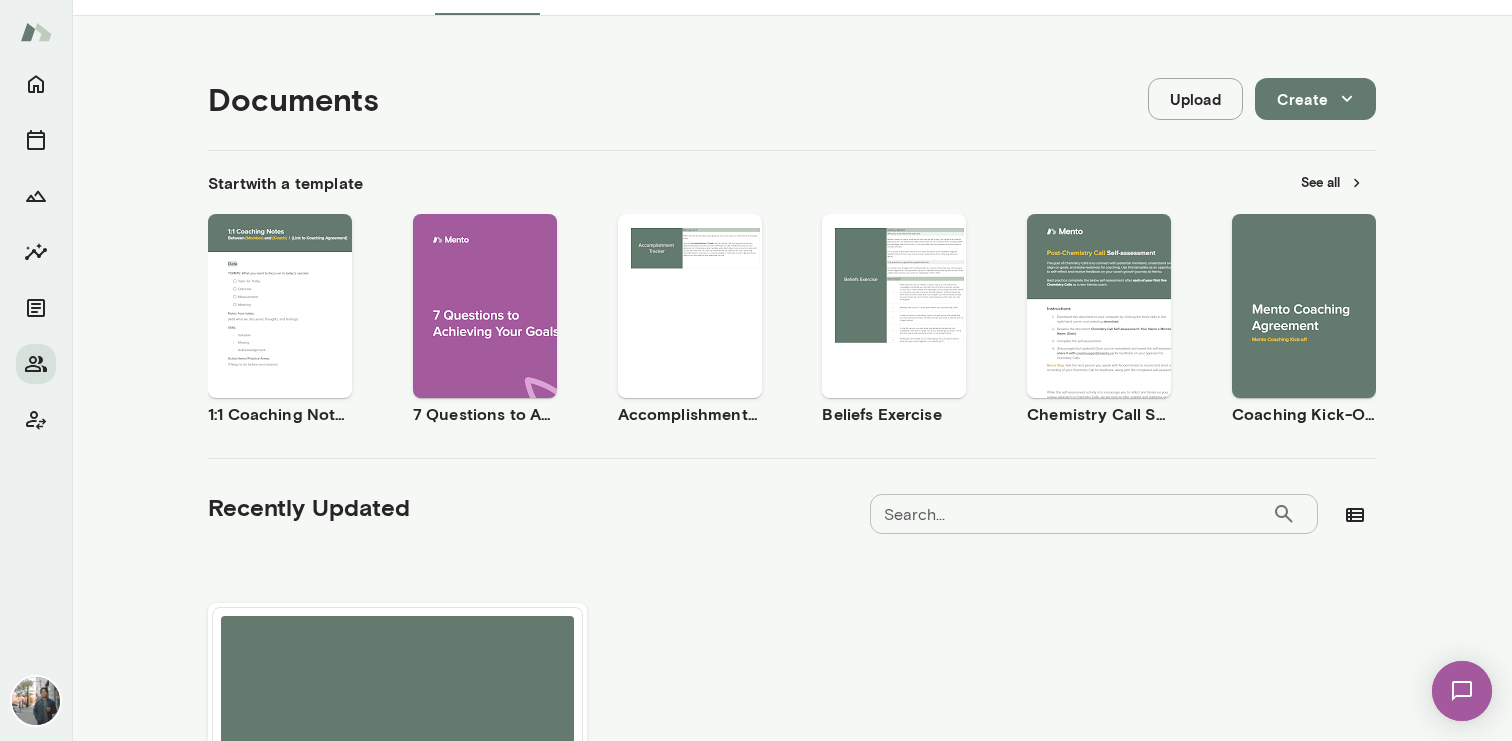 click on "Preview" at bounding box center (906, 323) 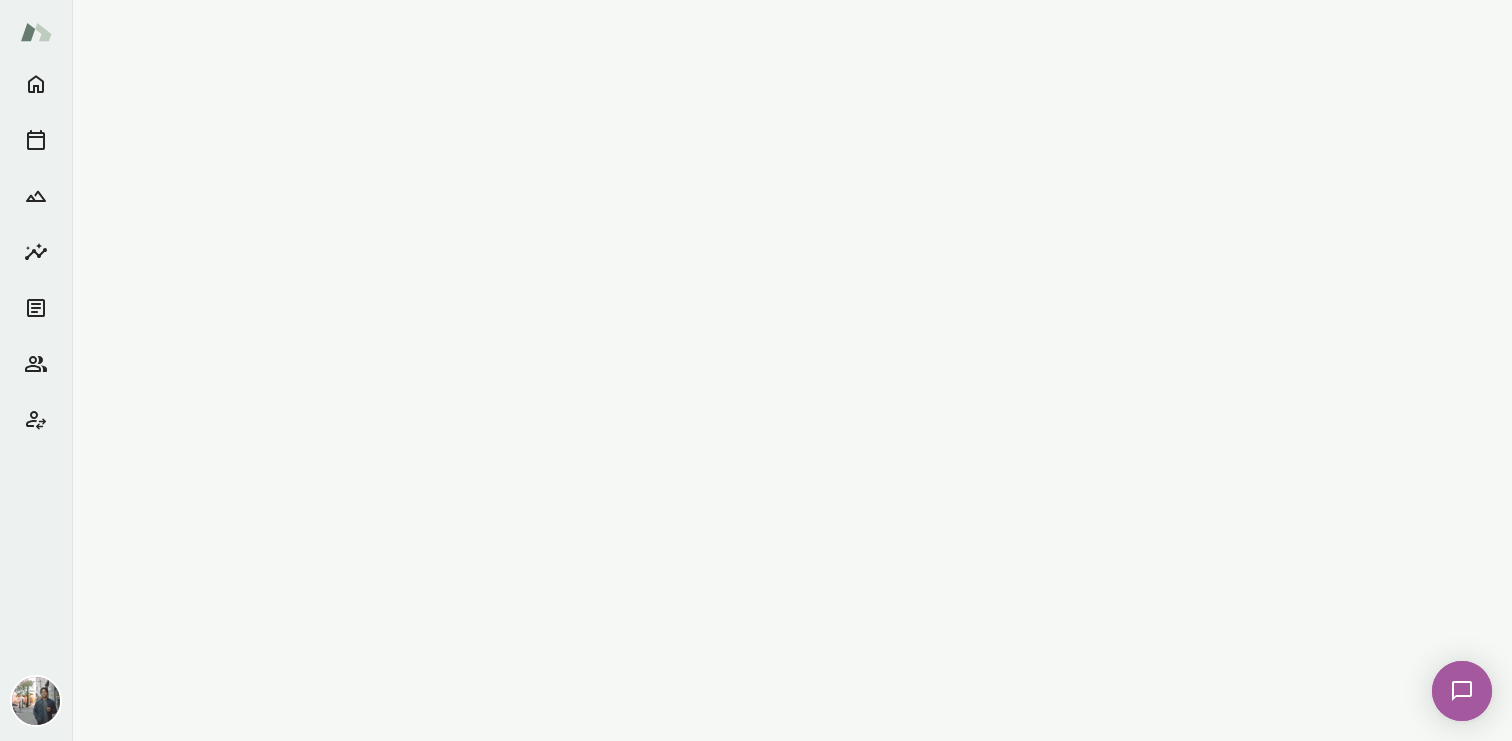 scroll, scrollTop: 0, scrollLeft: 0, axis: both 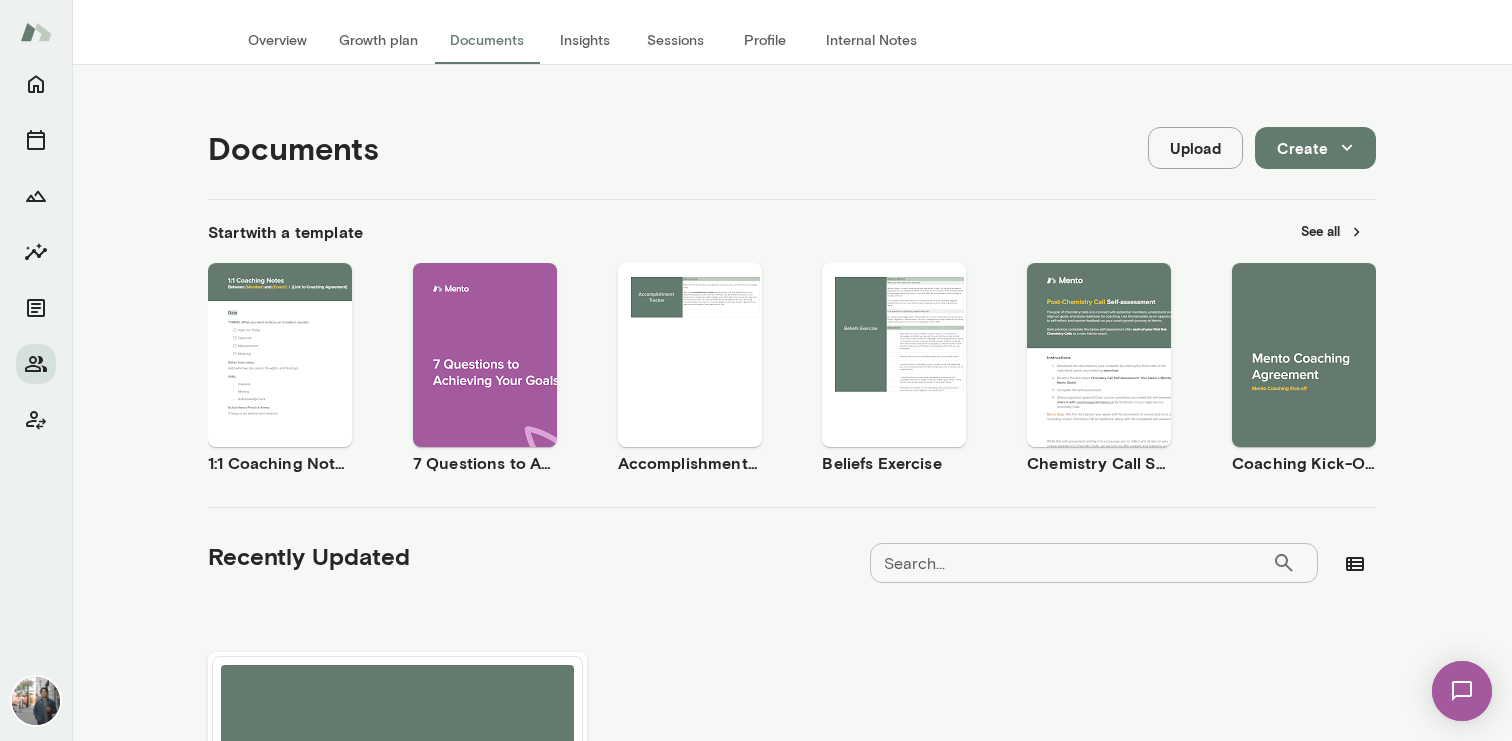 click on "See all" at bounding box center (1332, 231) 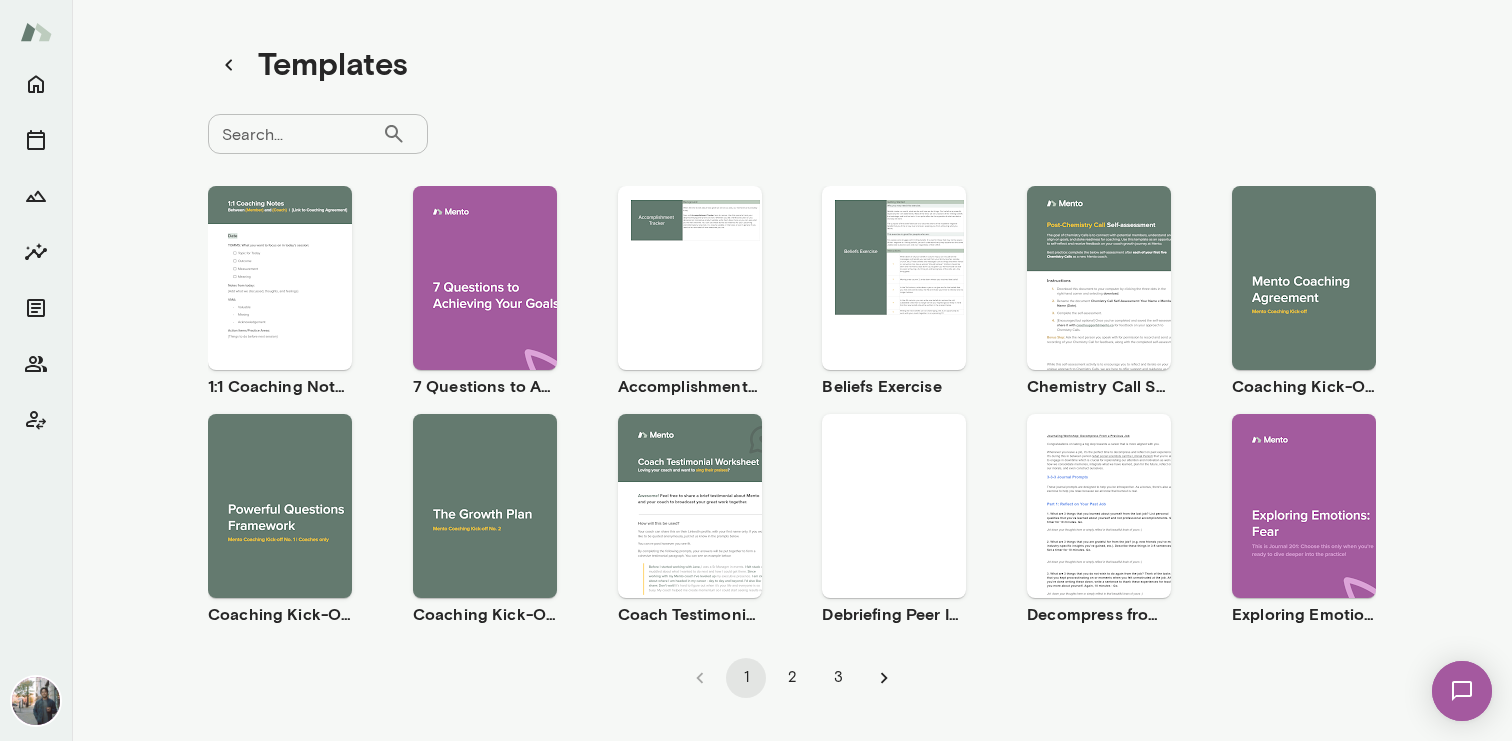 scroll, scrollTop: 21, scrollLeft: 0, axis: vertical 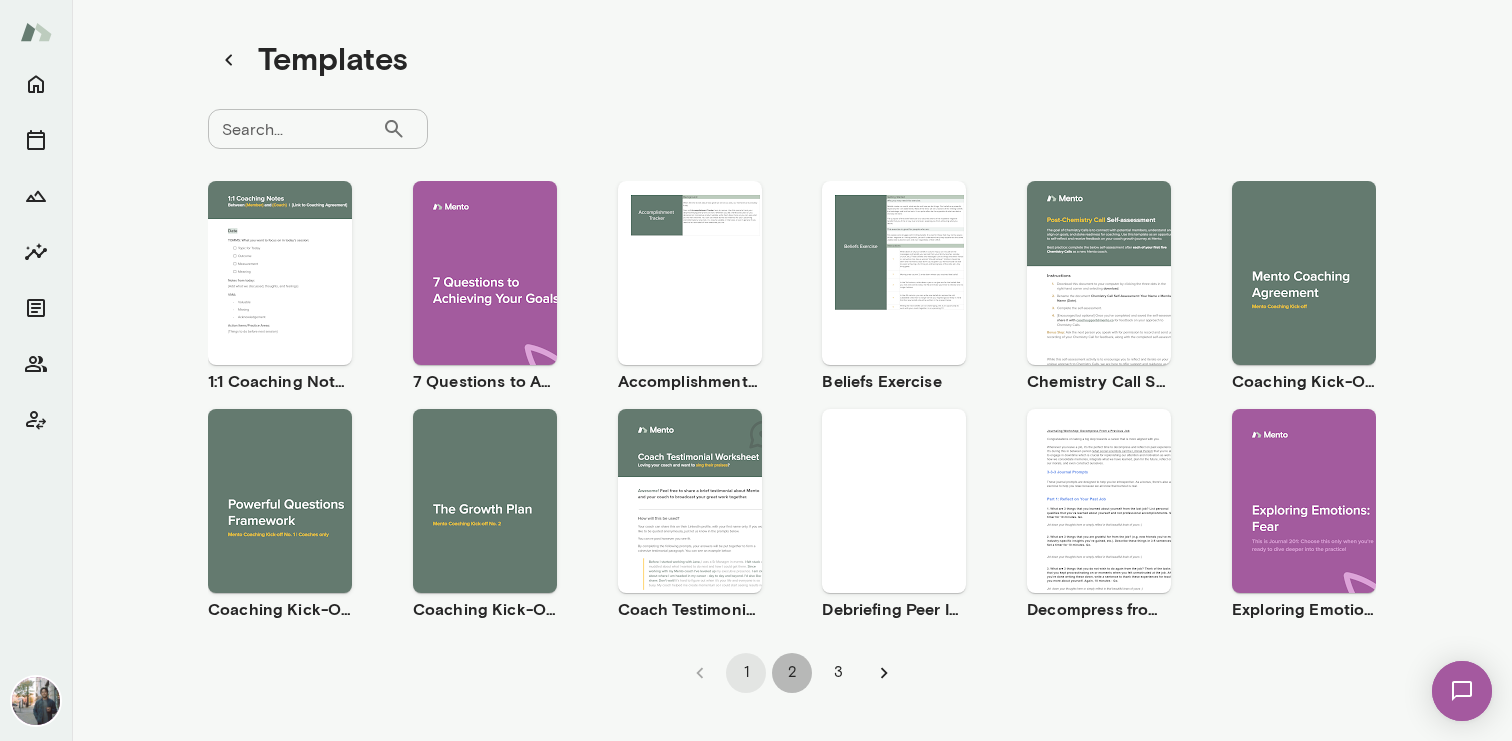 click on "2" at bounding box center (792, 673) 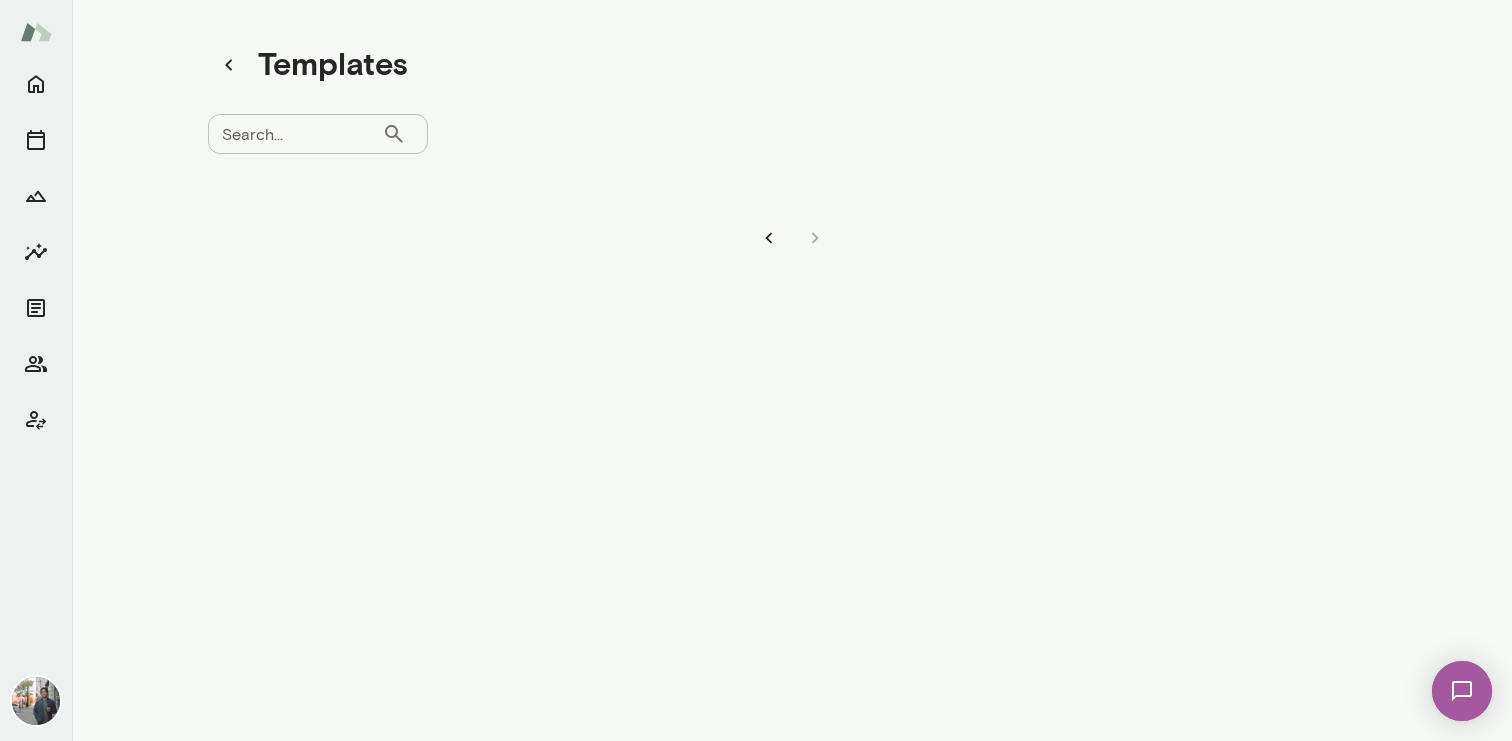 scroll, scrollTop: 21, scrollLeft: 0, axis: vertical 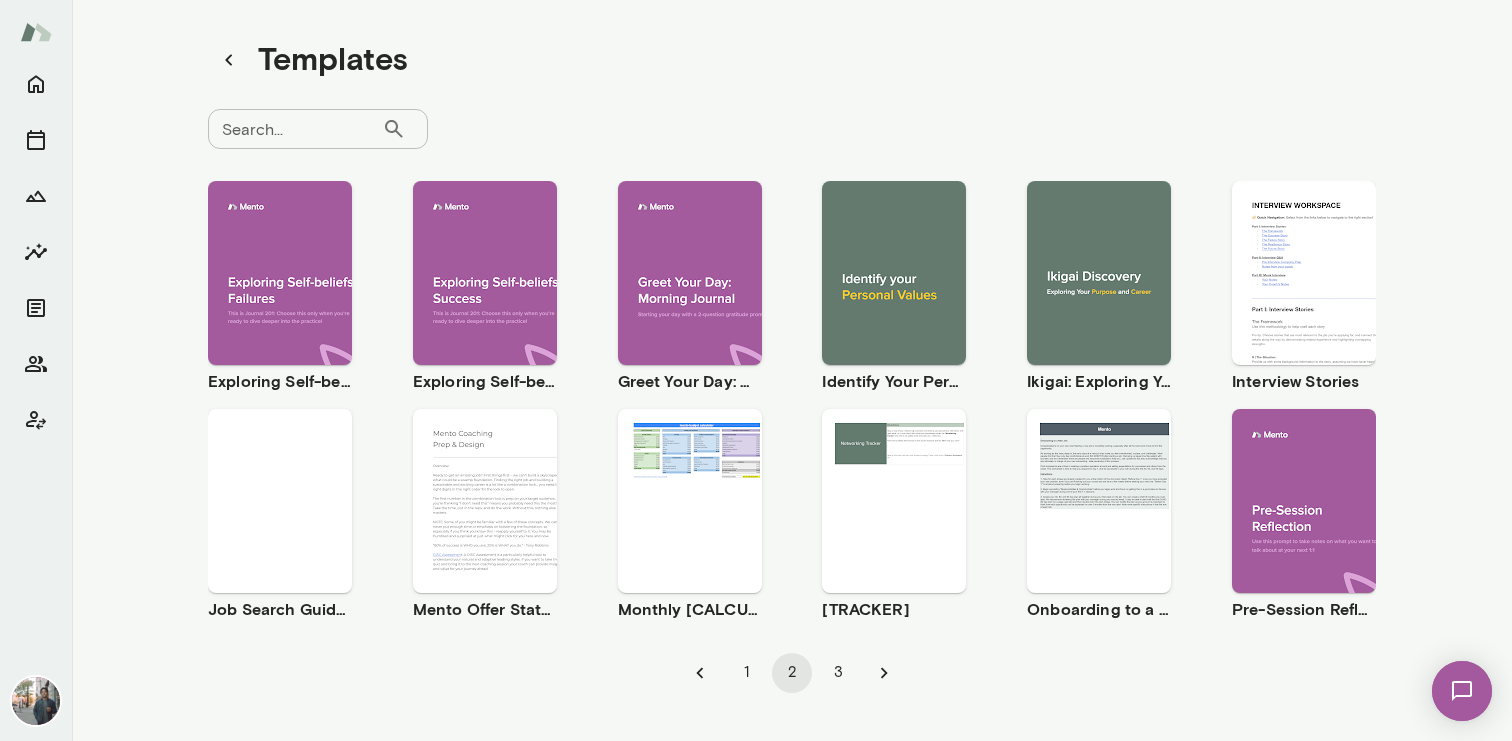click on "Use template Preview" at bounding box center (894, 273) 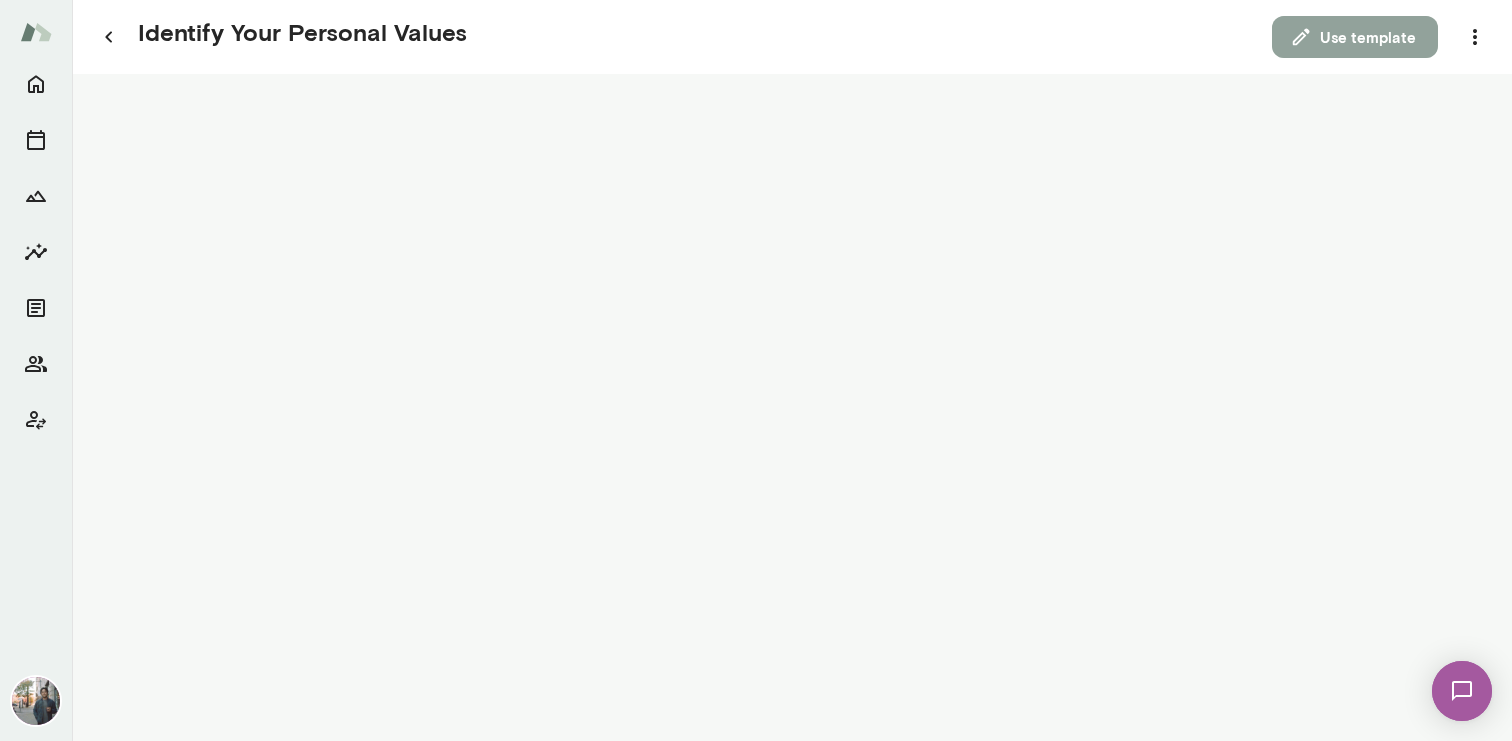 click on "Use template" at bounding box center (1355, 37) 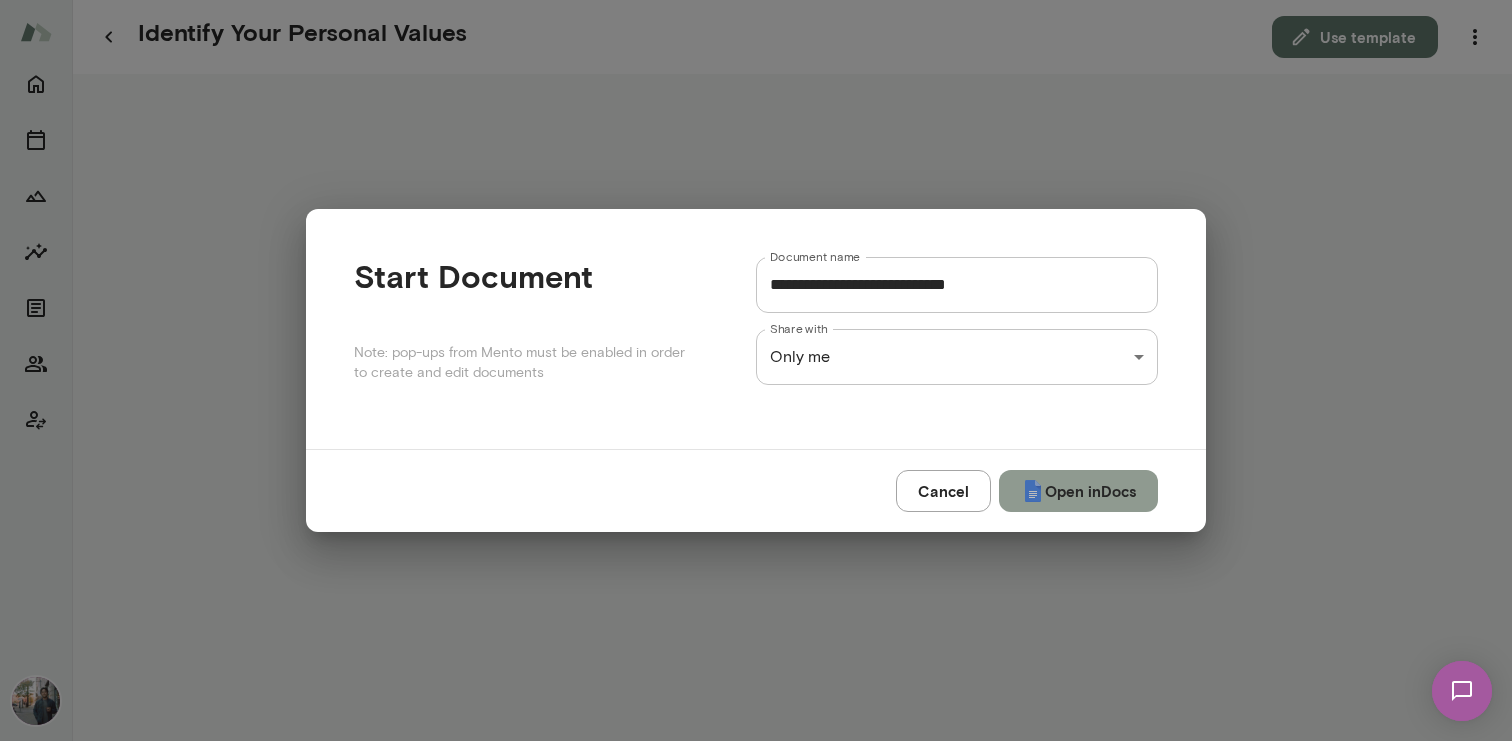 click on "Open in  Docs" at bounding box center (1078, 491) 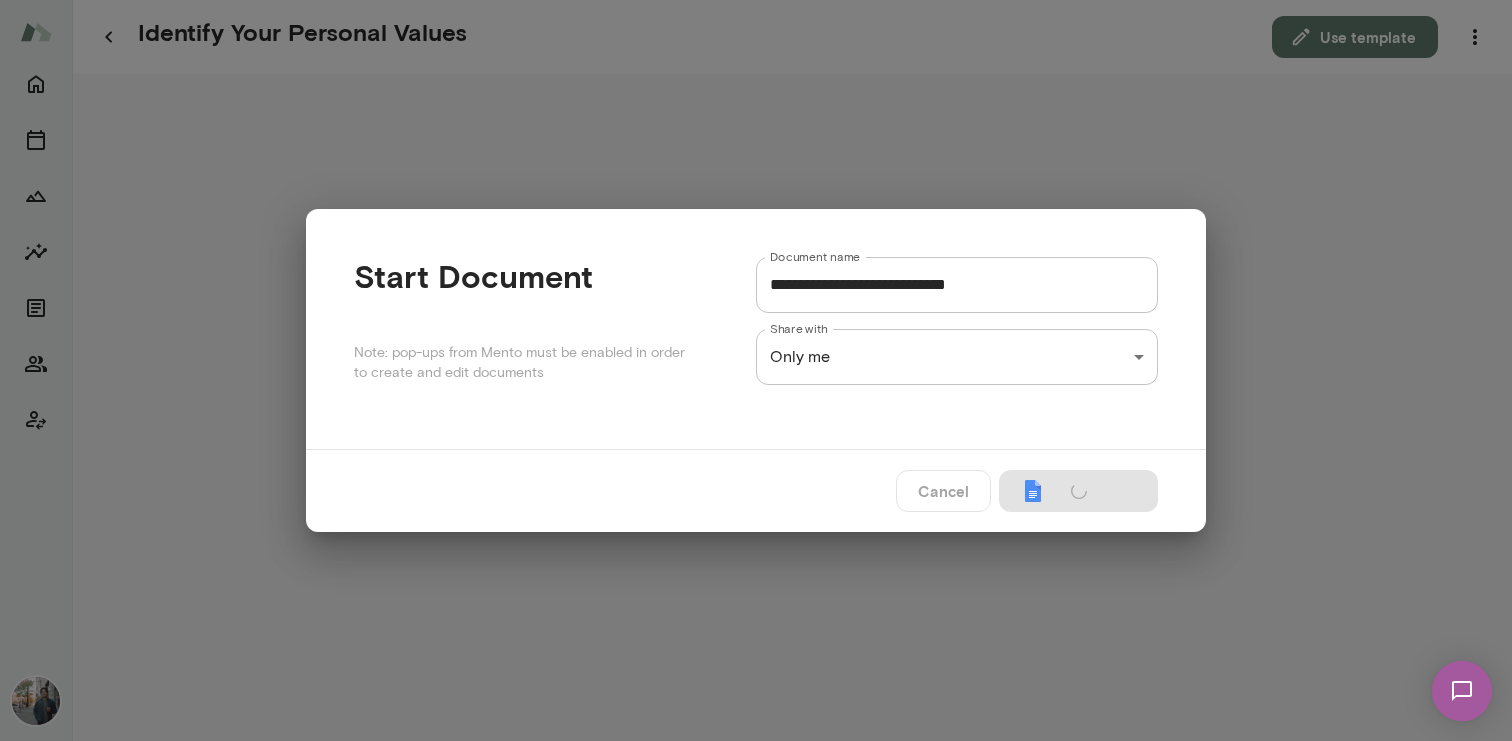 click on "**********" at bounding box center (756, 0) 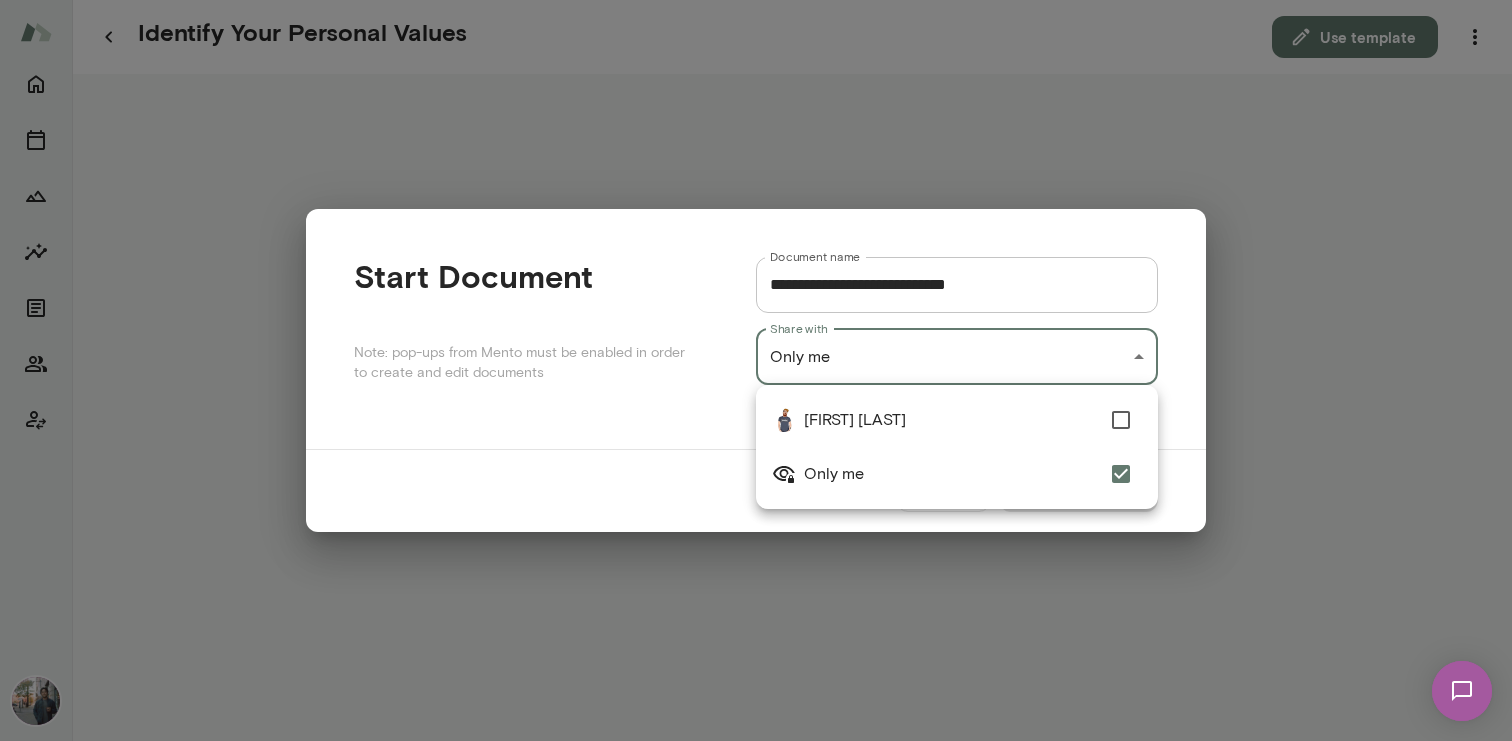 click on "[FIRST] [LAST]" at bounding box center [952, 420] 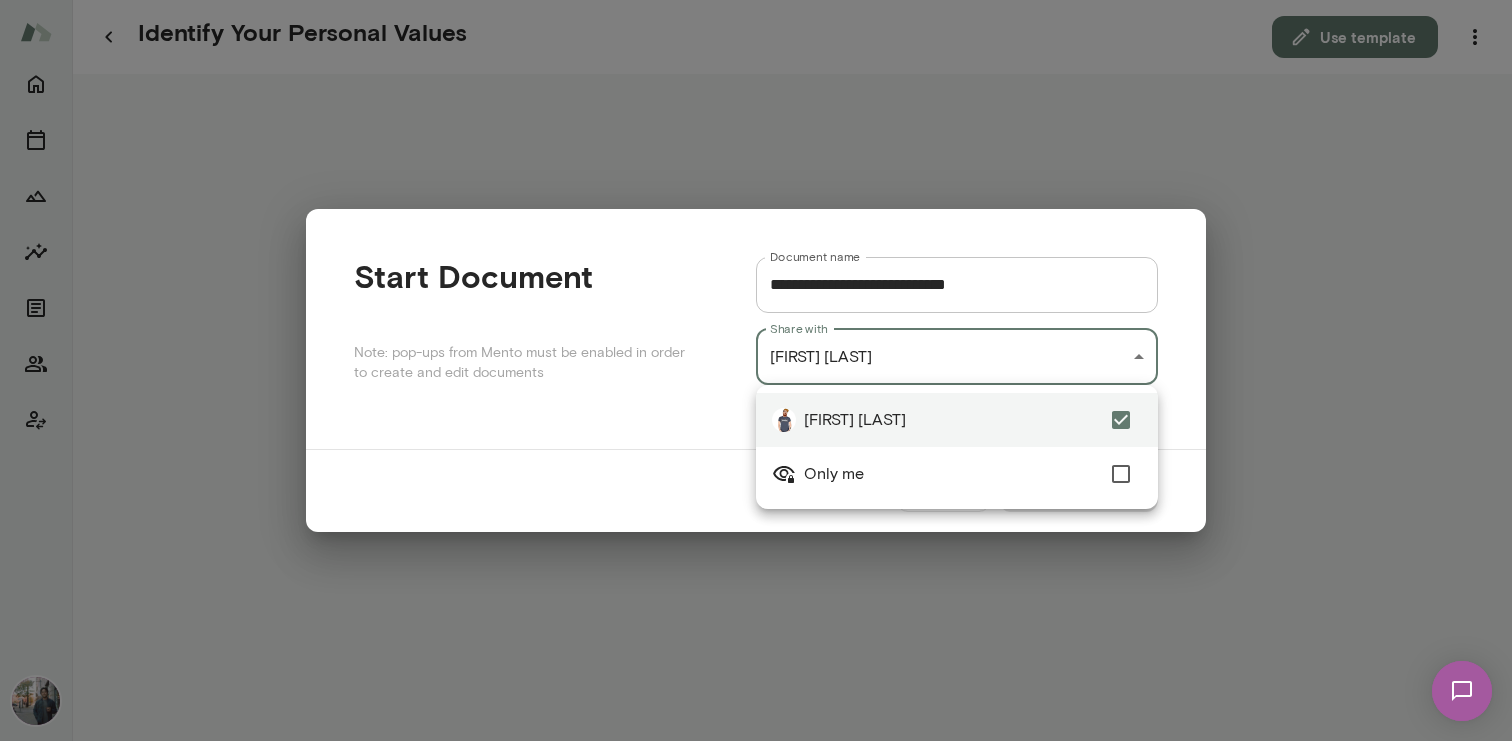 click at bounding box center (756, 370) 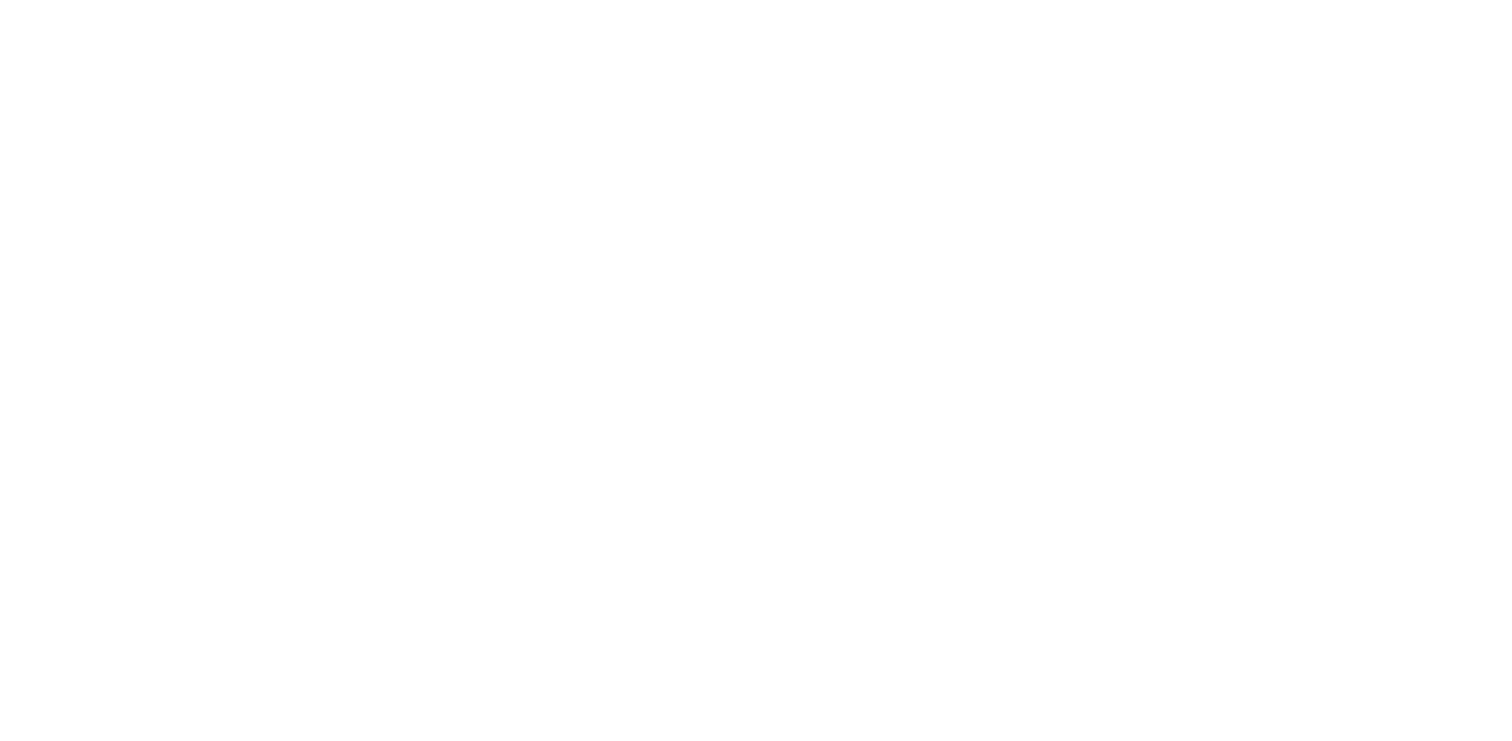 scroll, scrollTop: 0, scrollLeft: 0, axis: both 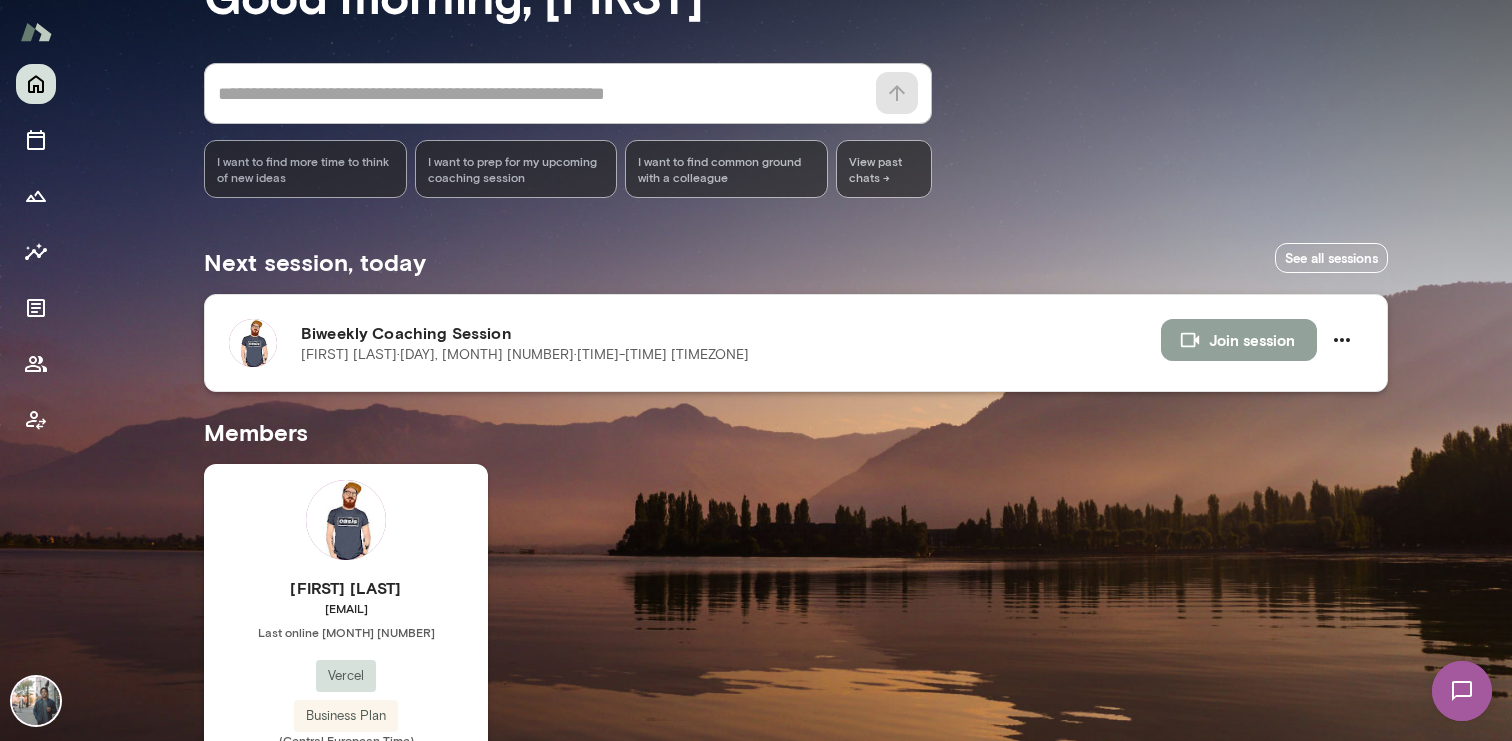 click on "Join session" at bounding box center (1239, 340) 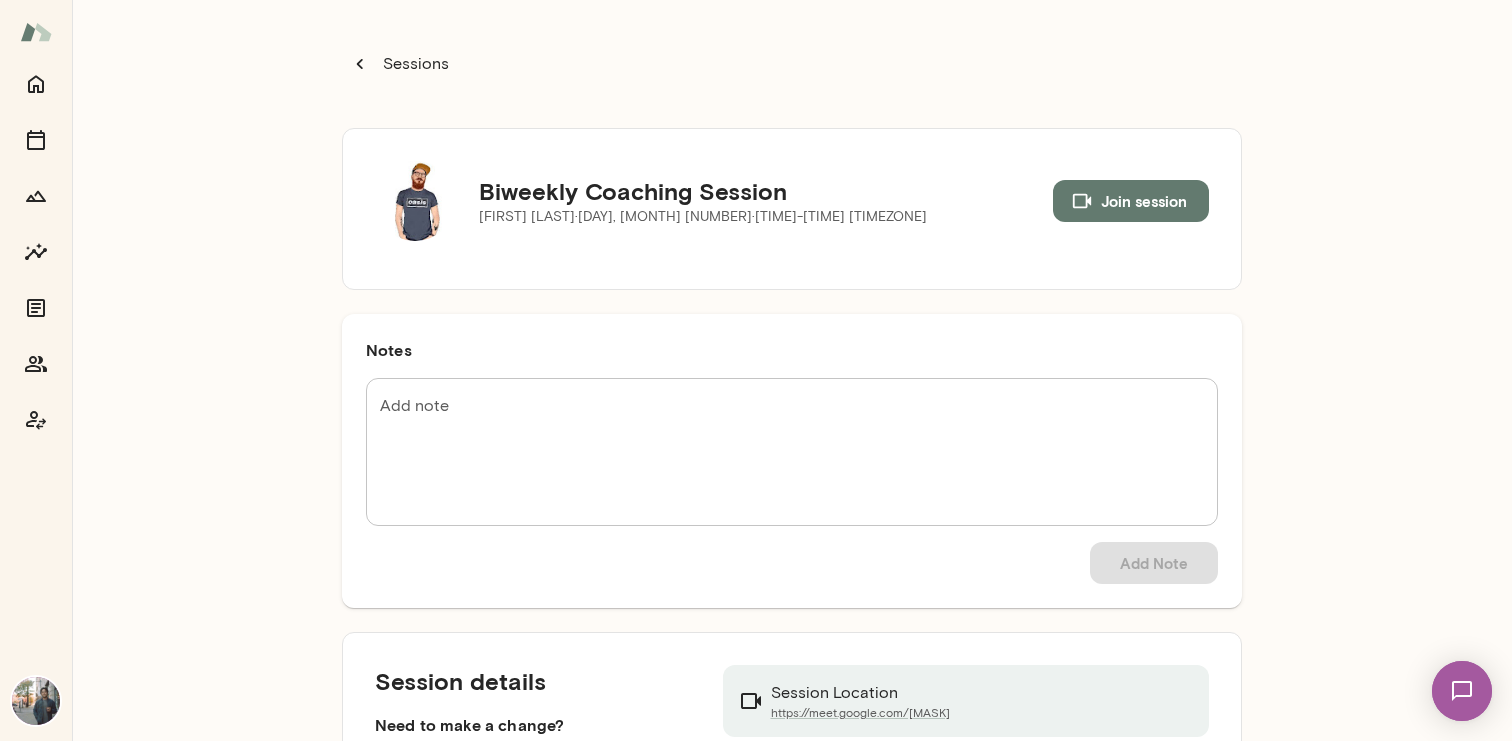 scroll, scrollTop: 0, scrollLeft: 0, axis: both 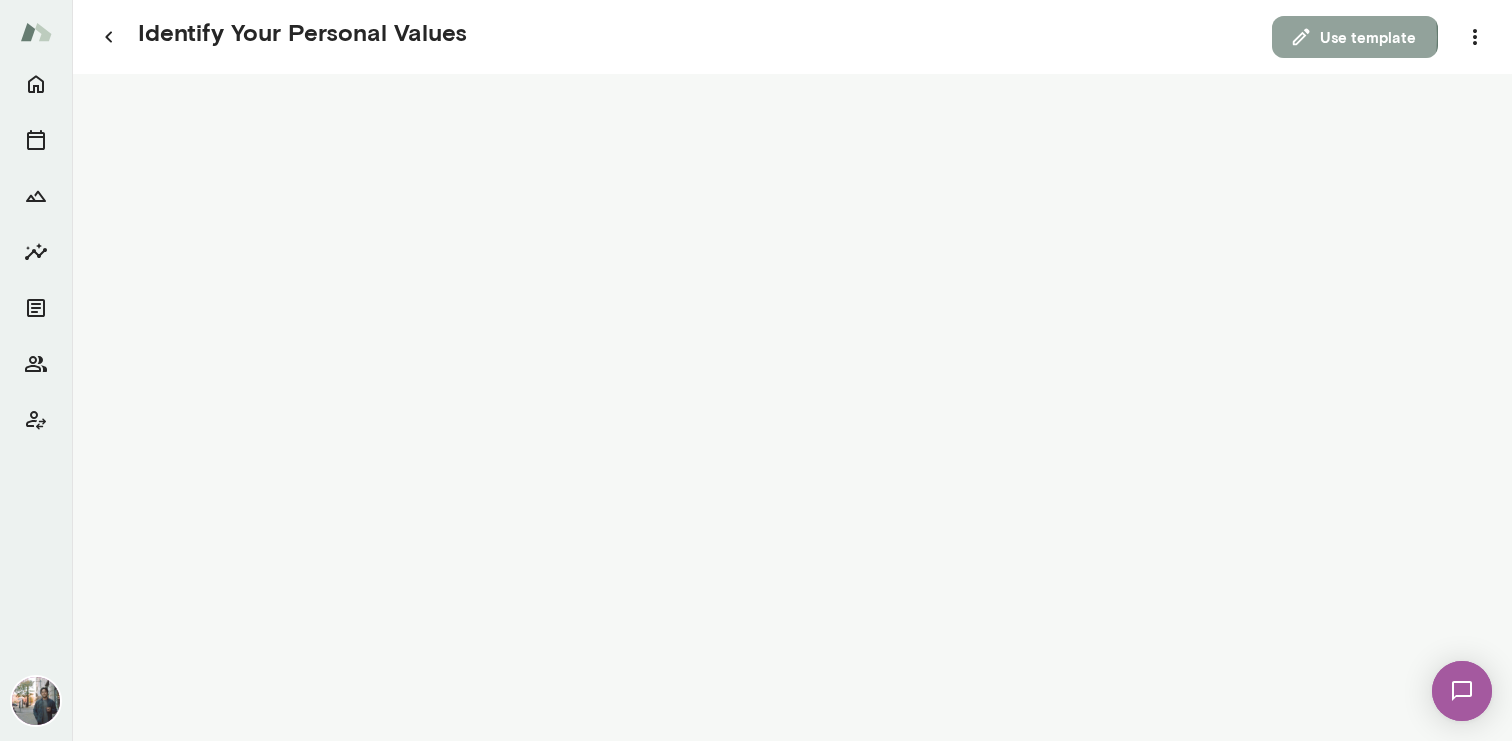 click 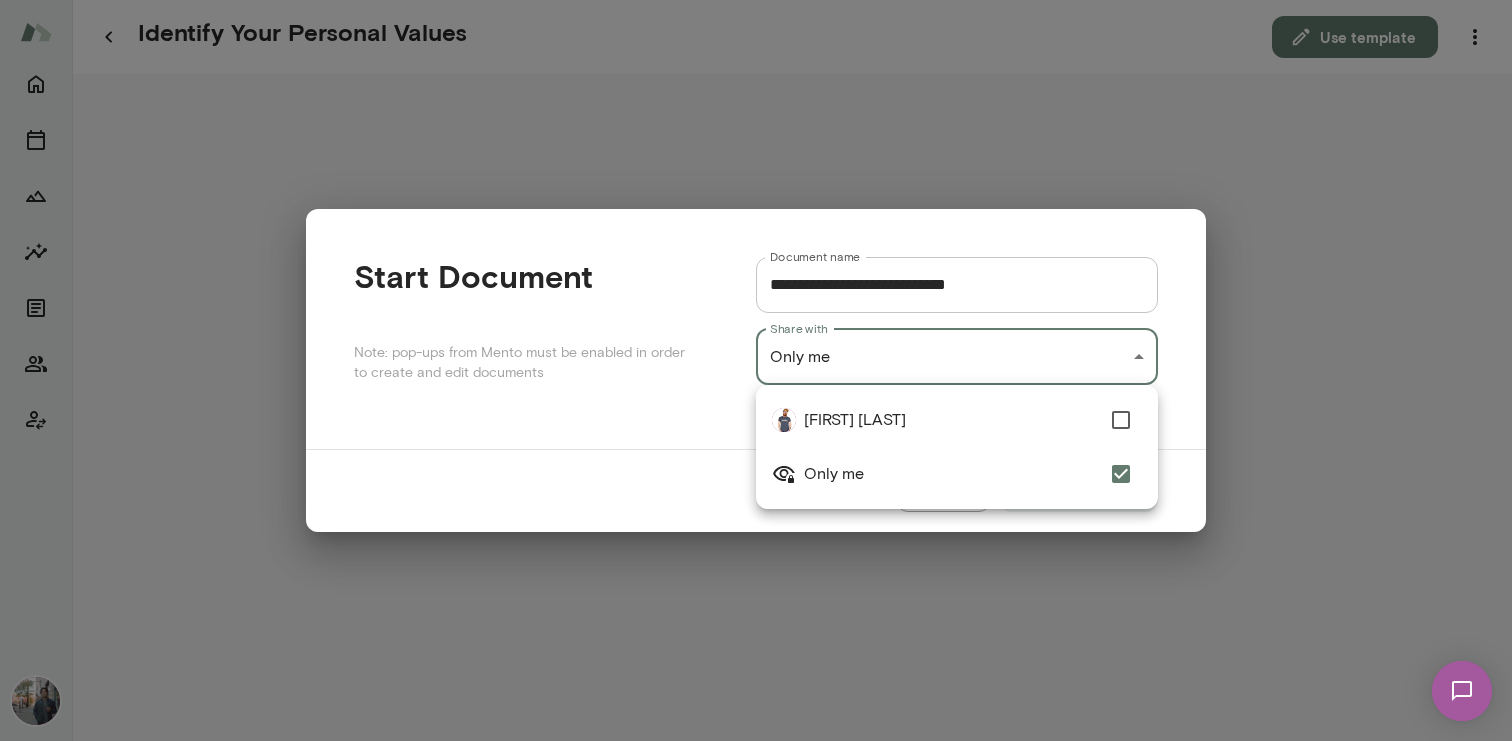 click on "**********" at bounding box center [756, 0] 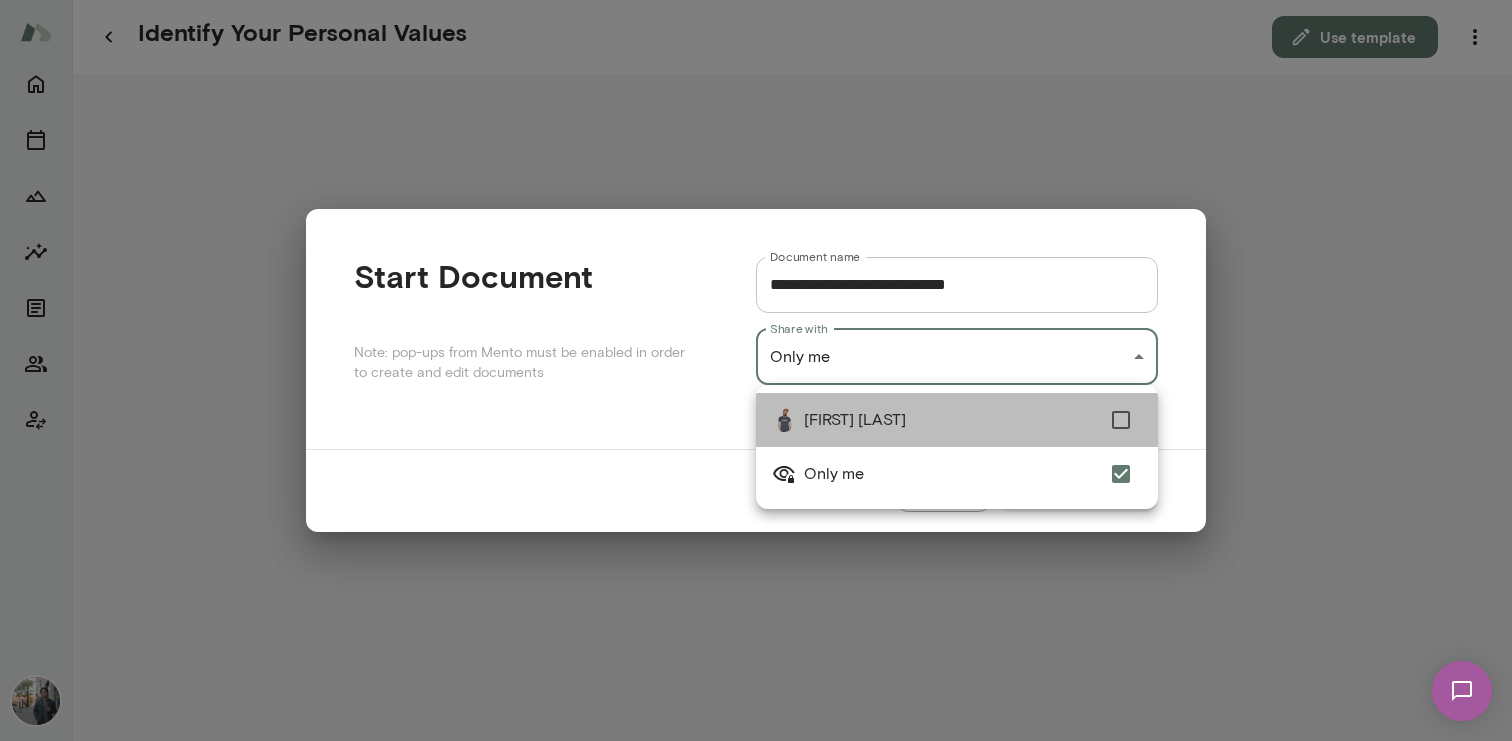 click on "[FIRST] [LAST]" at bounding box center (952, 420) 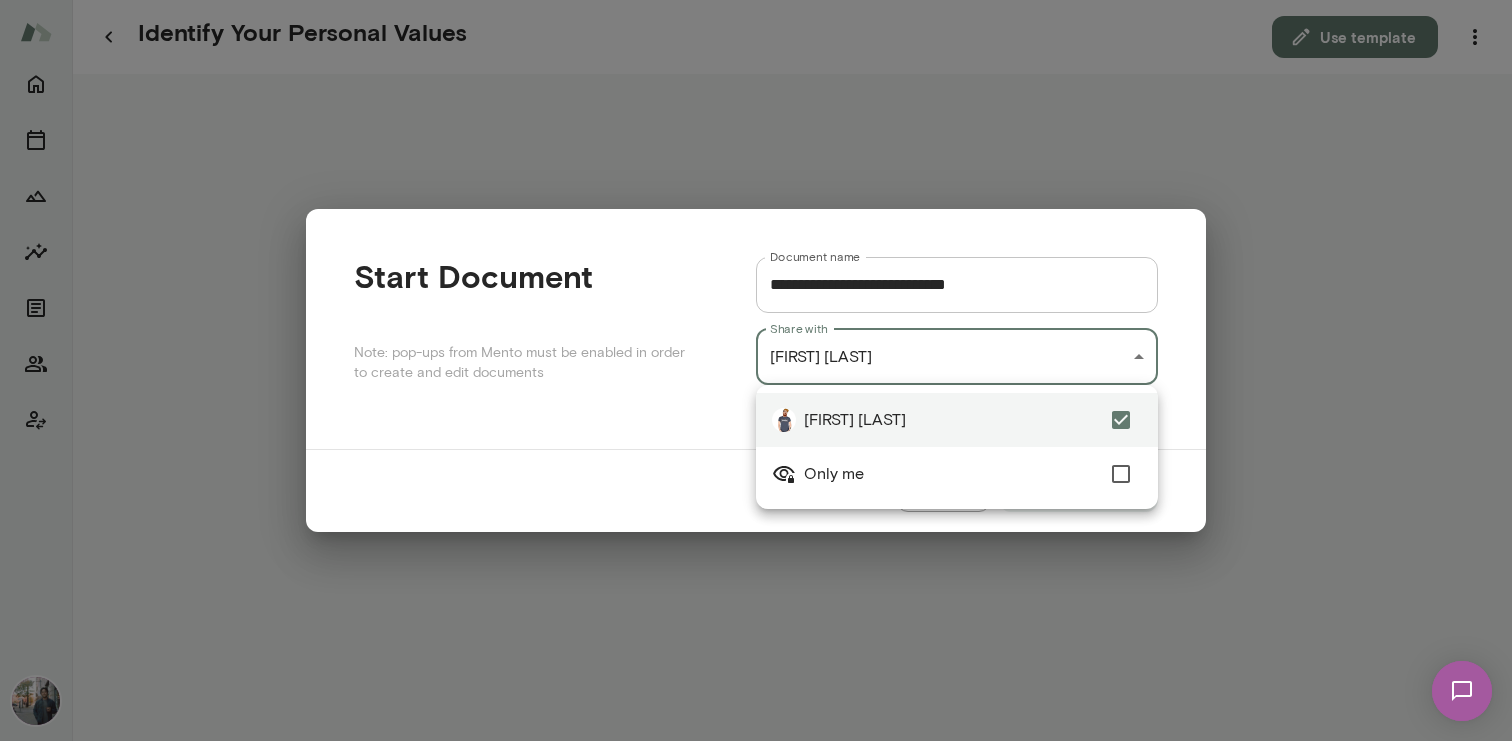 click at bounding box center [756, 370] 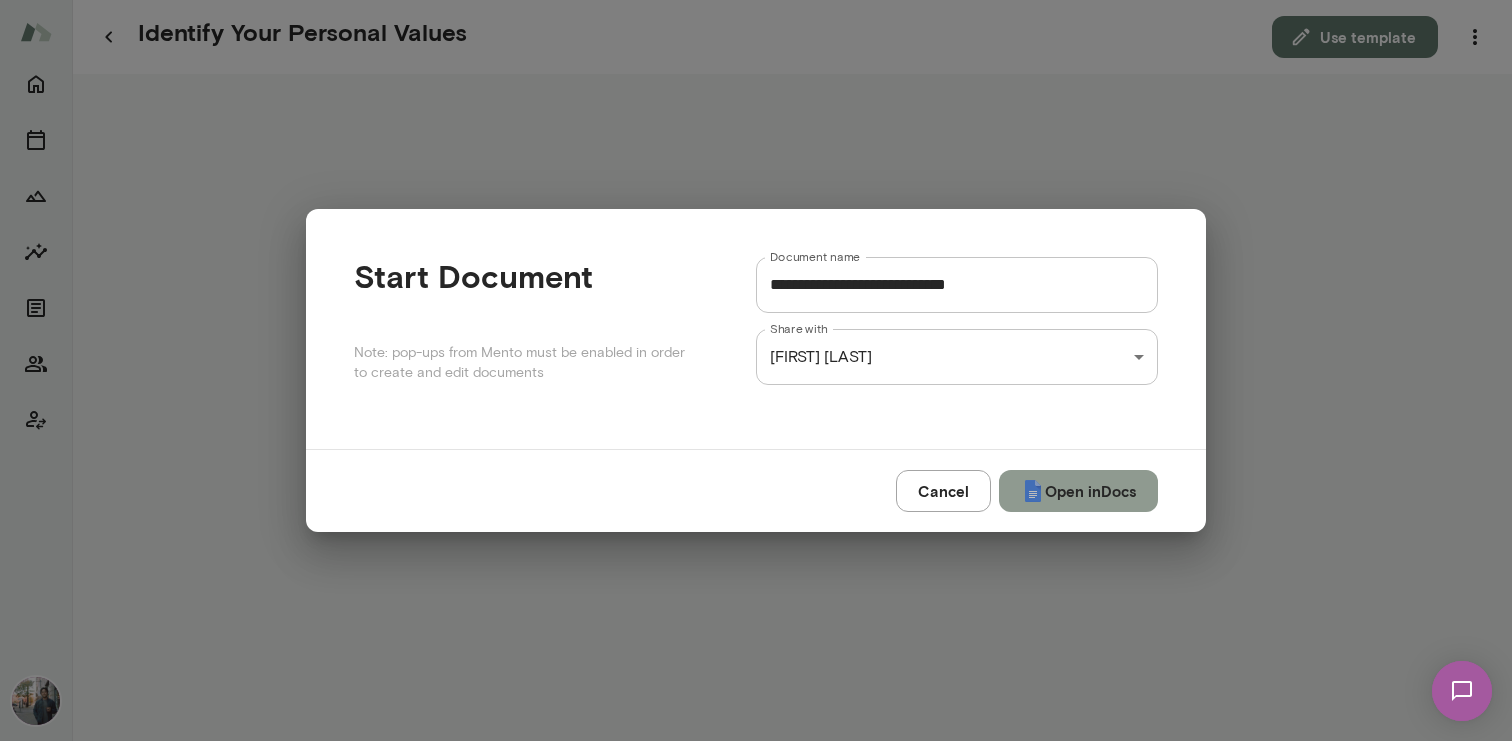click on "Open in  Docs" at bounding box center (1078, 491) 